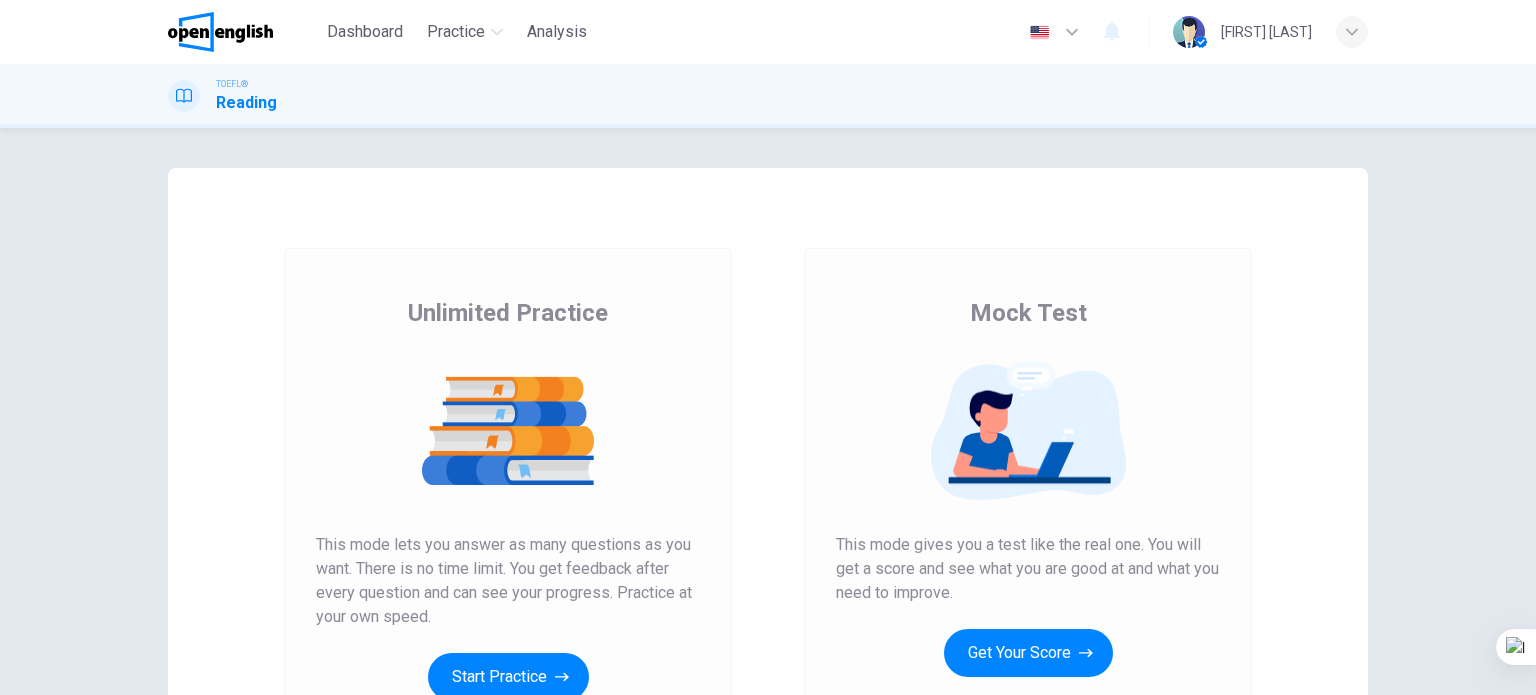 scroll, scrollTop: 0, scrollLeft: 0, axis: both 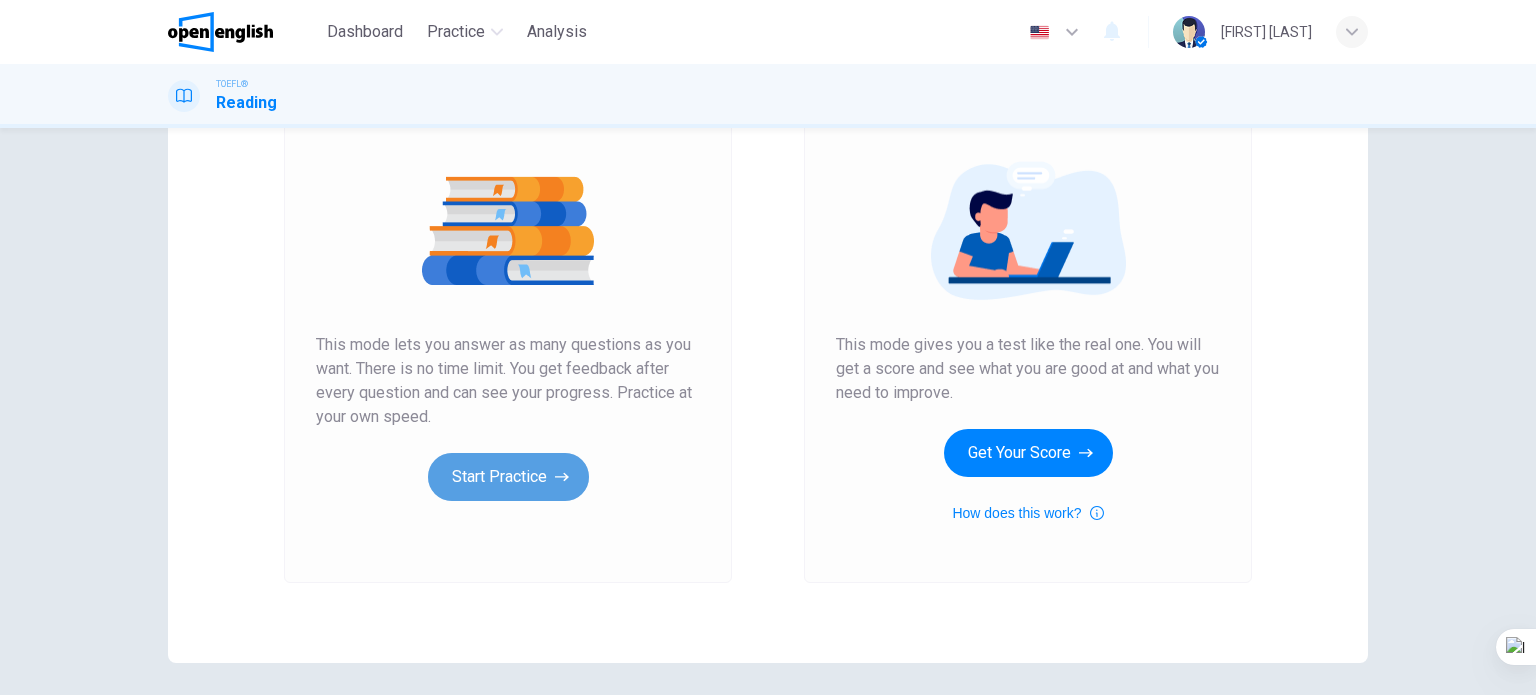 click on "Start Practice" at bounding box center [508, 477] 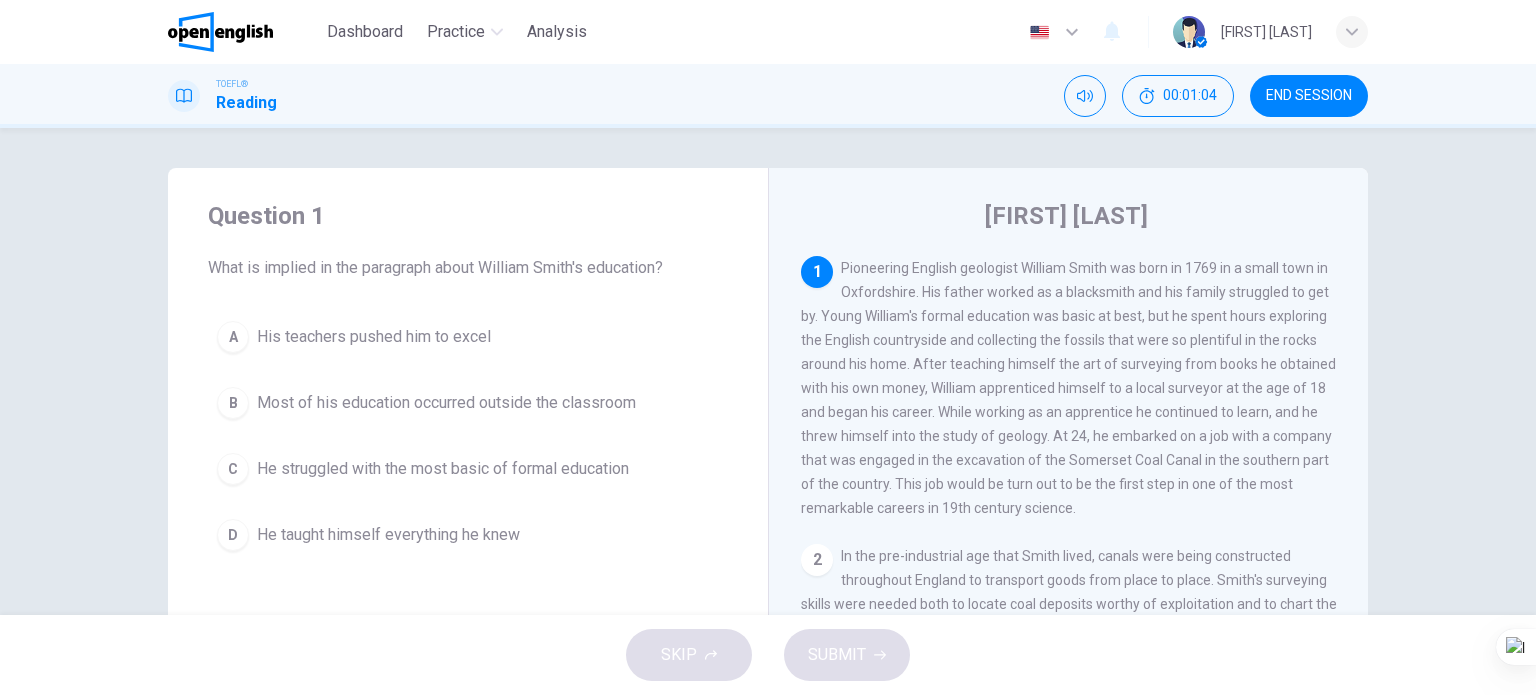 click on "Most of his education occurred outside the classroom" at bounding box center (446, 403) 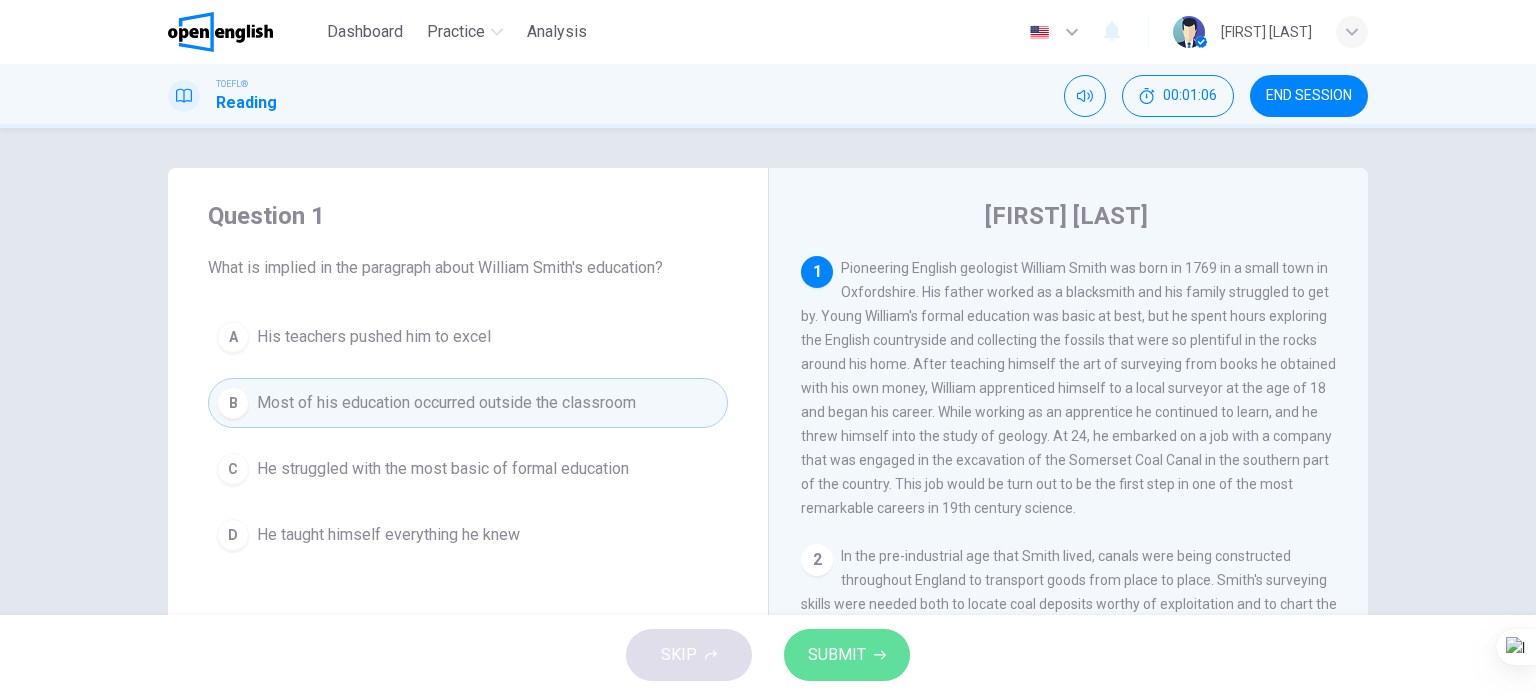 click on "SUBMIT" at bounding box center [837, 655] 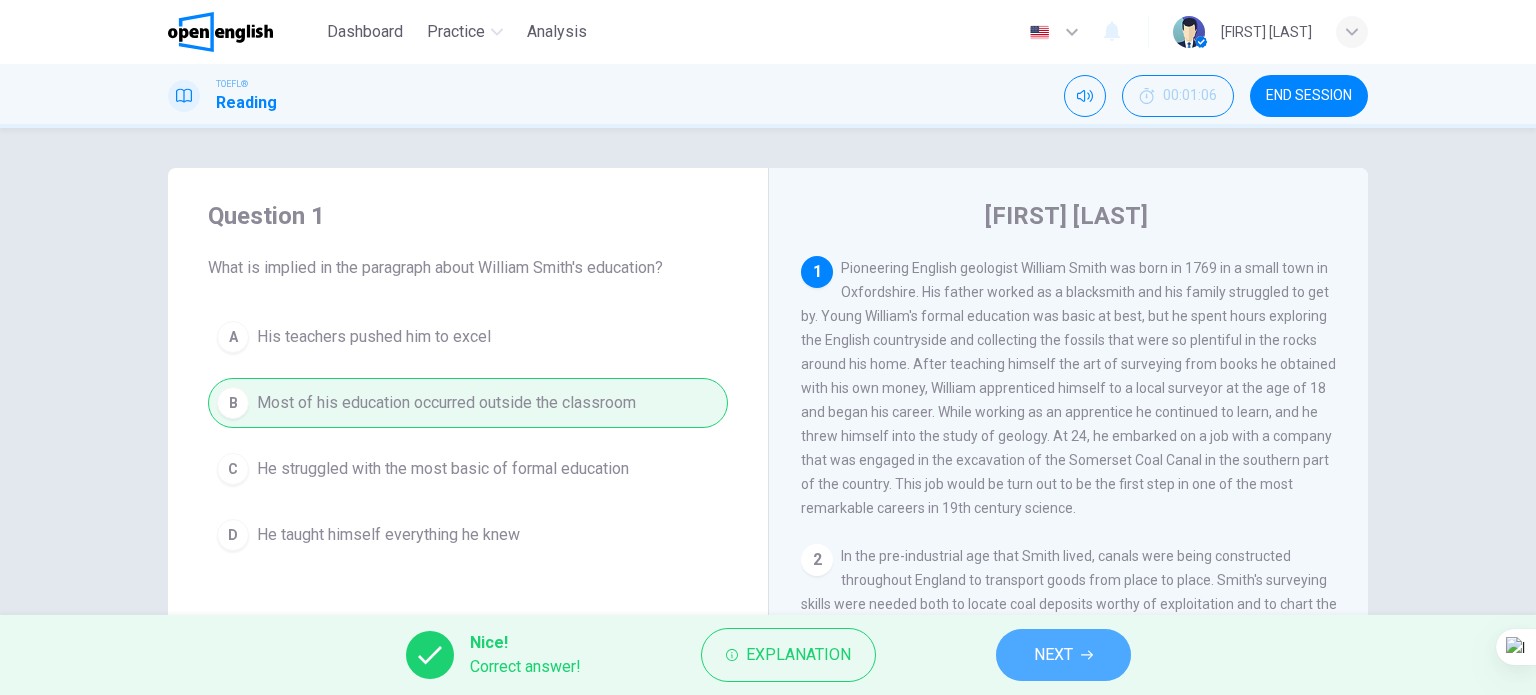 click on "NEXT" at bounding box center [1053, 655] 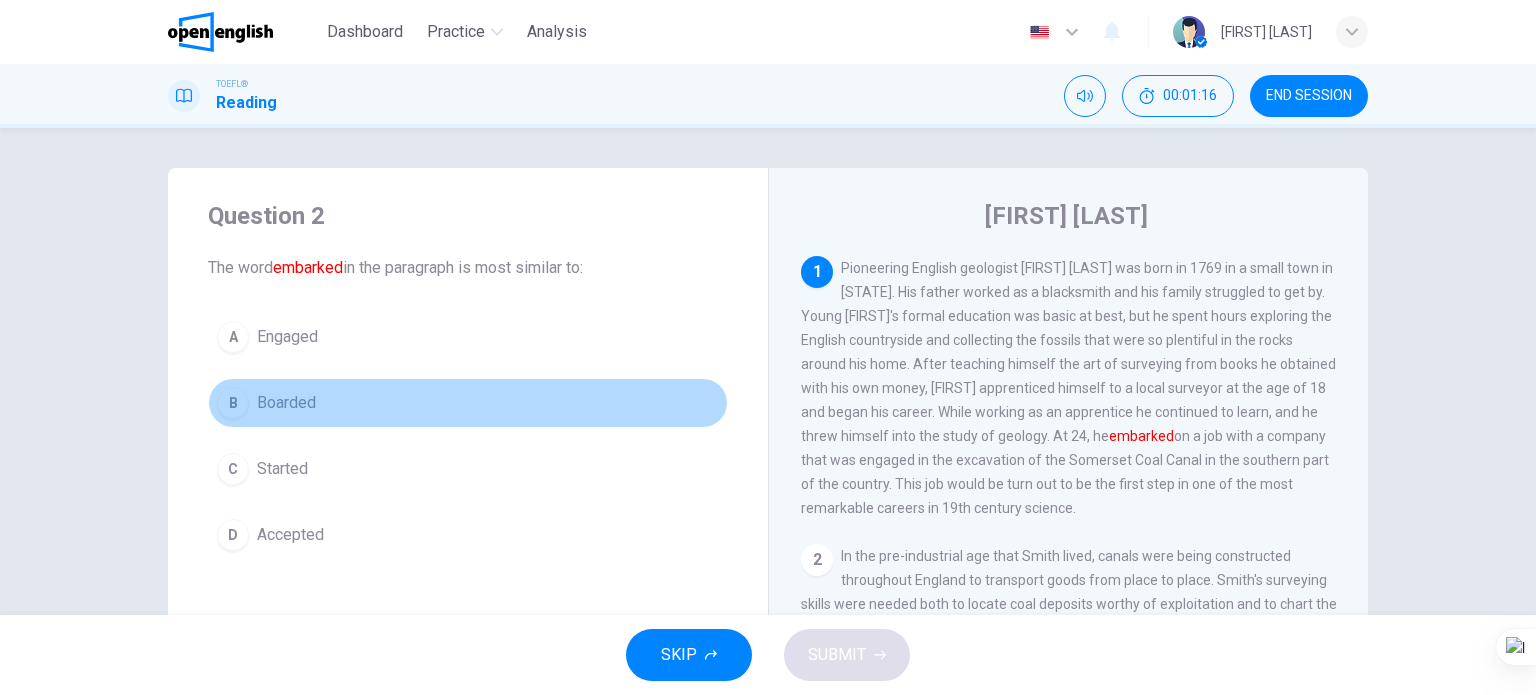 click on "B Boarded" at bounding box center [468, 403] 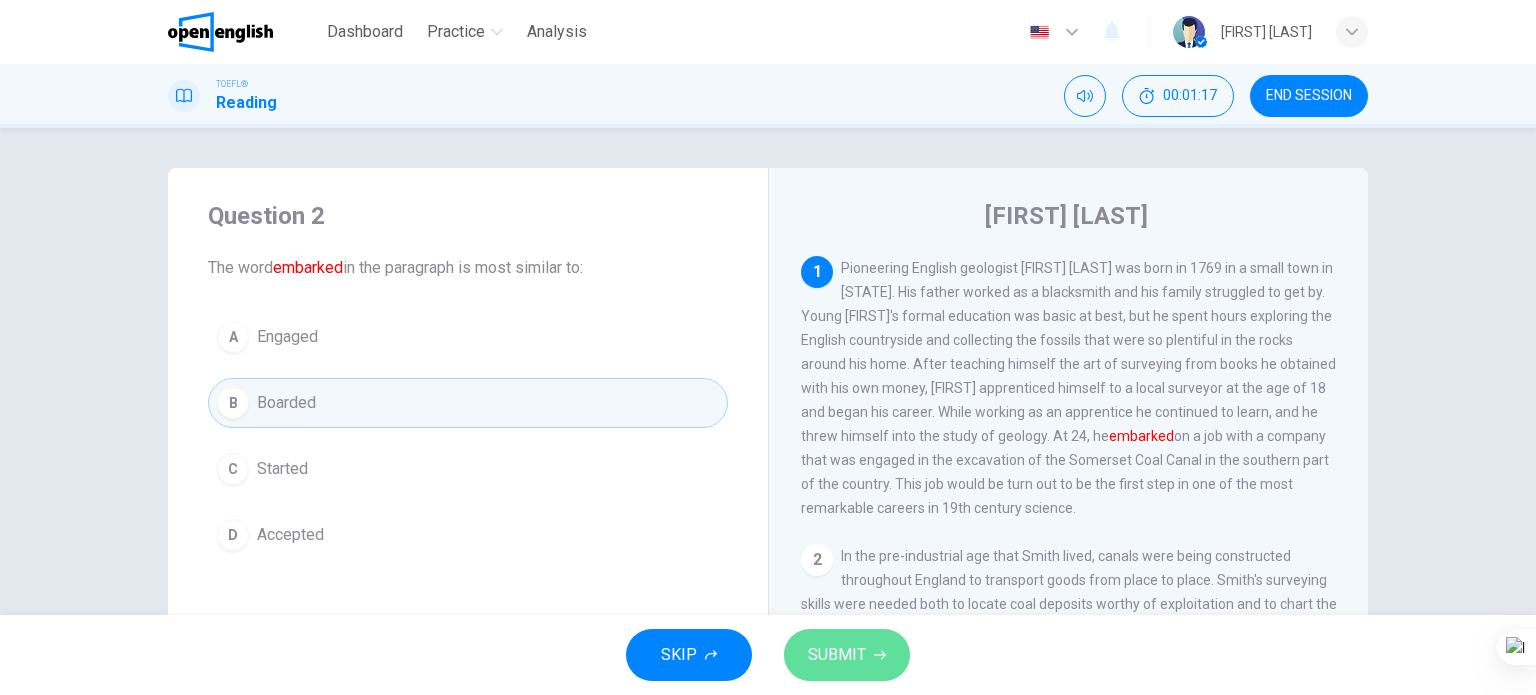 click on "SUBMIT" at bounding box center (837, 655) 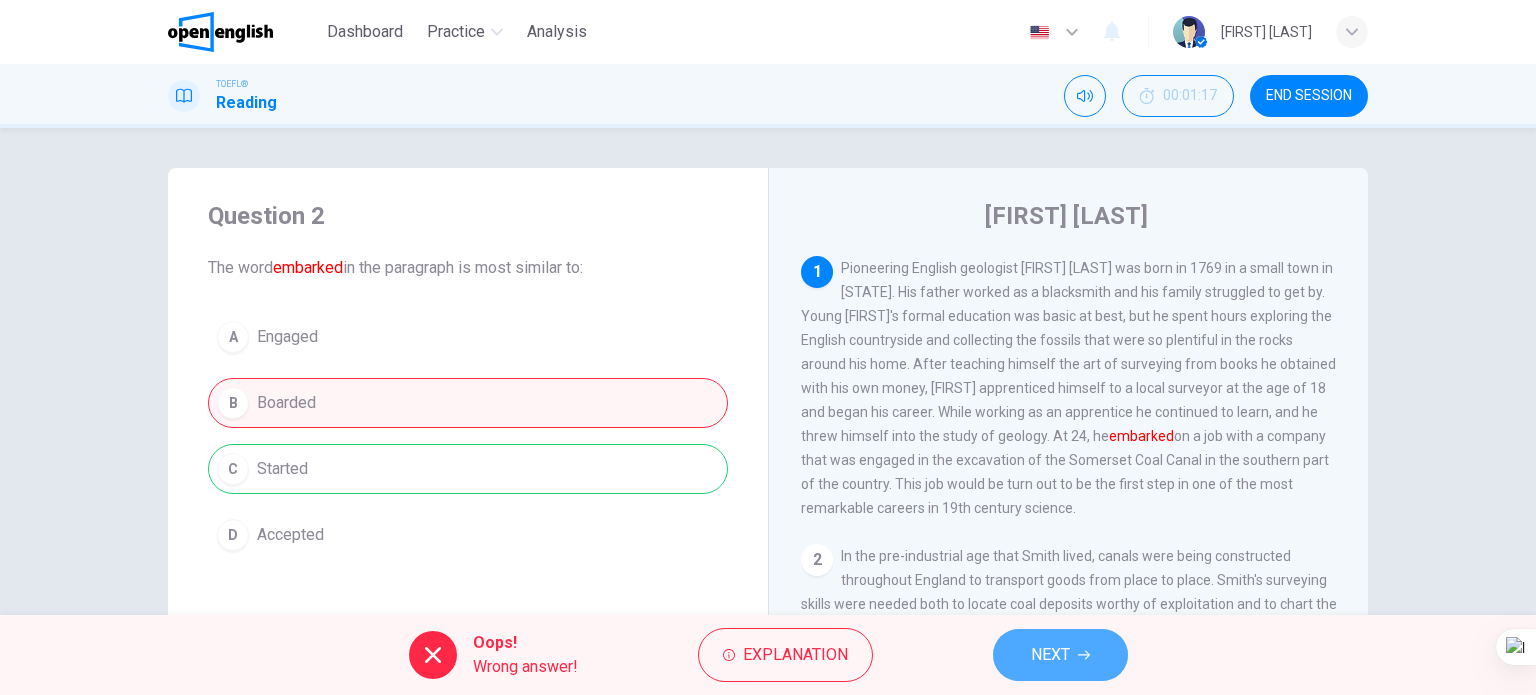 click on "NEXT" at bounding box center (1060, 655) 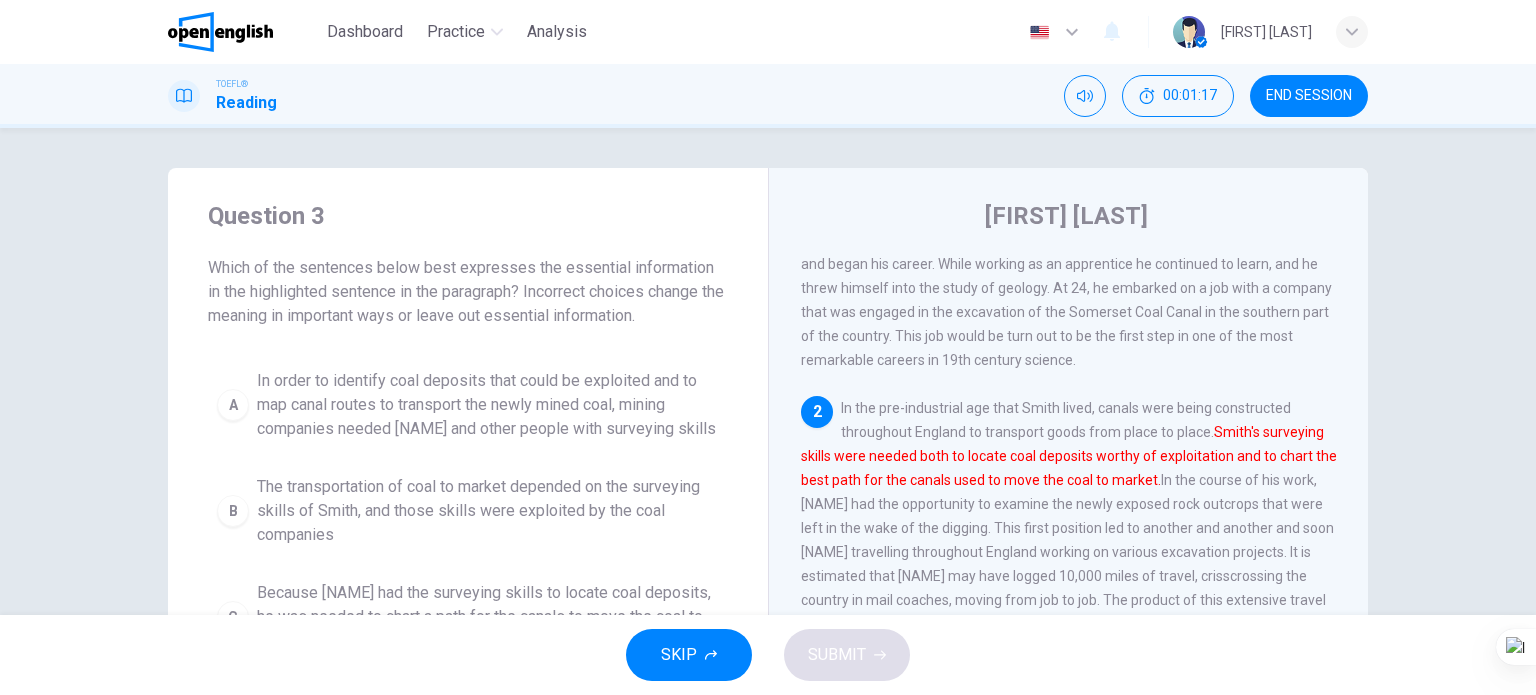 scroll, scrollTop: 219, scrollLeft: 0, axis: vertical 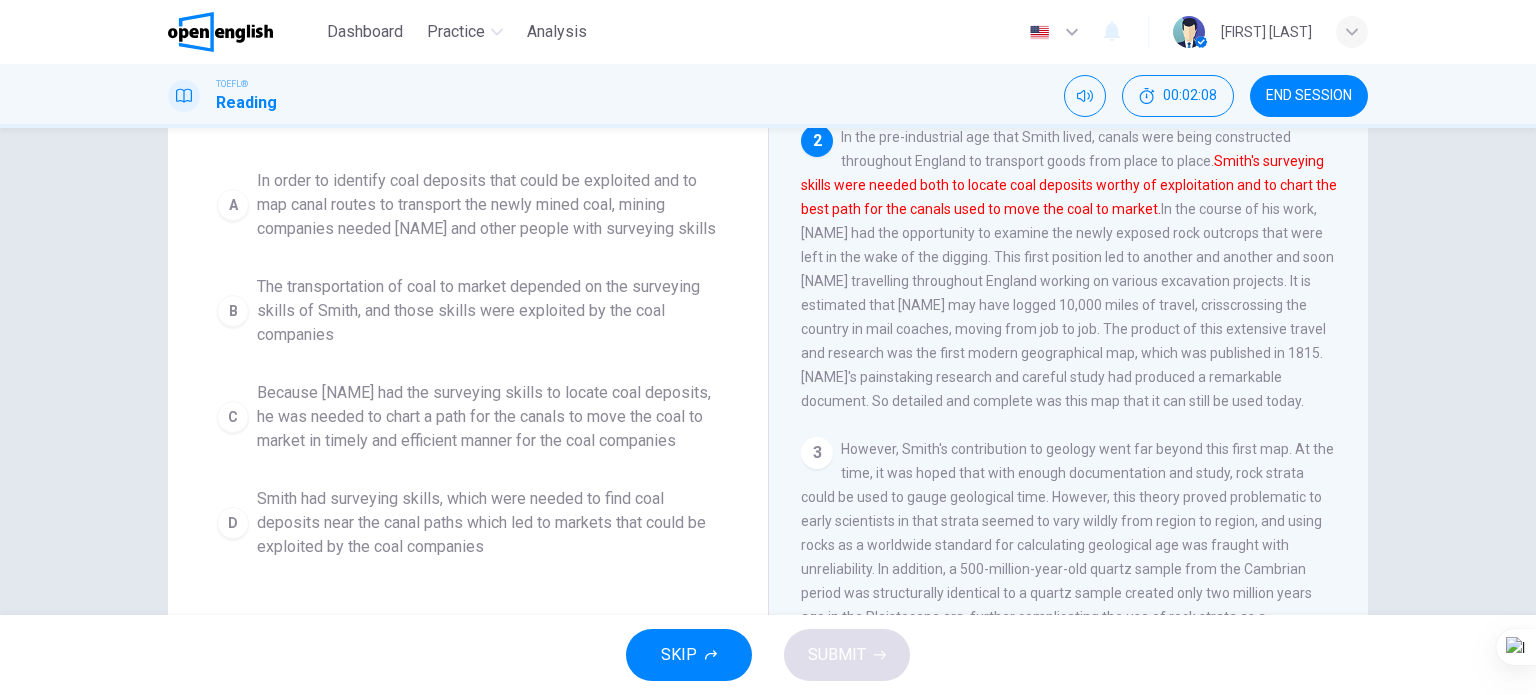 click on "The transportation of coal to market depended on the surveying skills of Smith, and those skills were exploited by the coal companies" at bounding box center [488, 311] 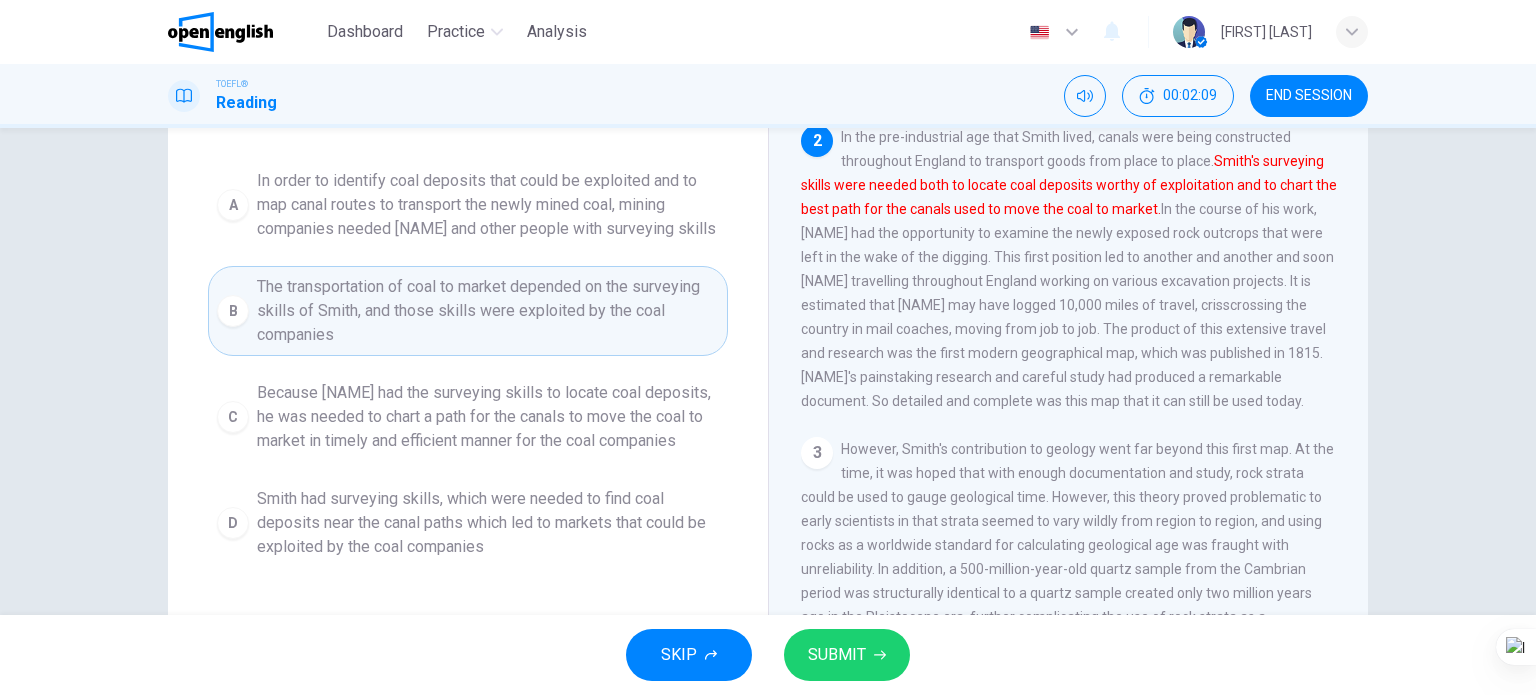 click on "SUBMIT" at bounding box center (837, 655) 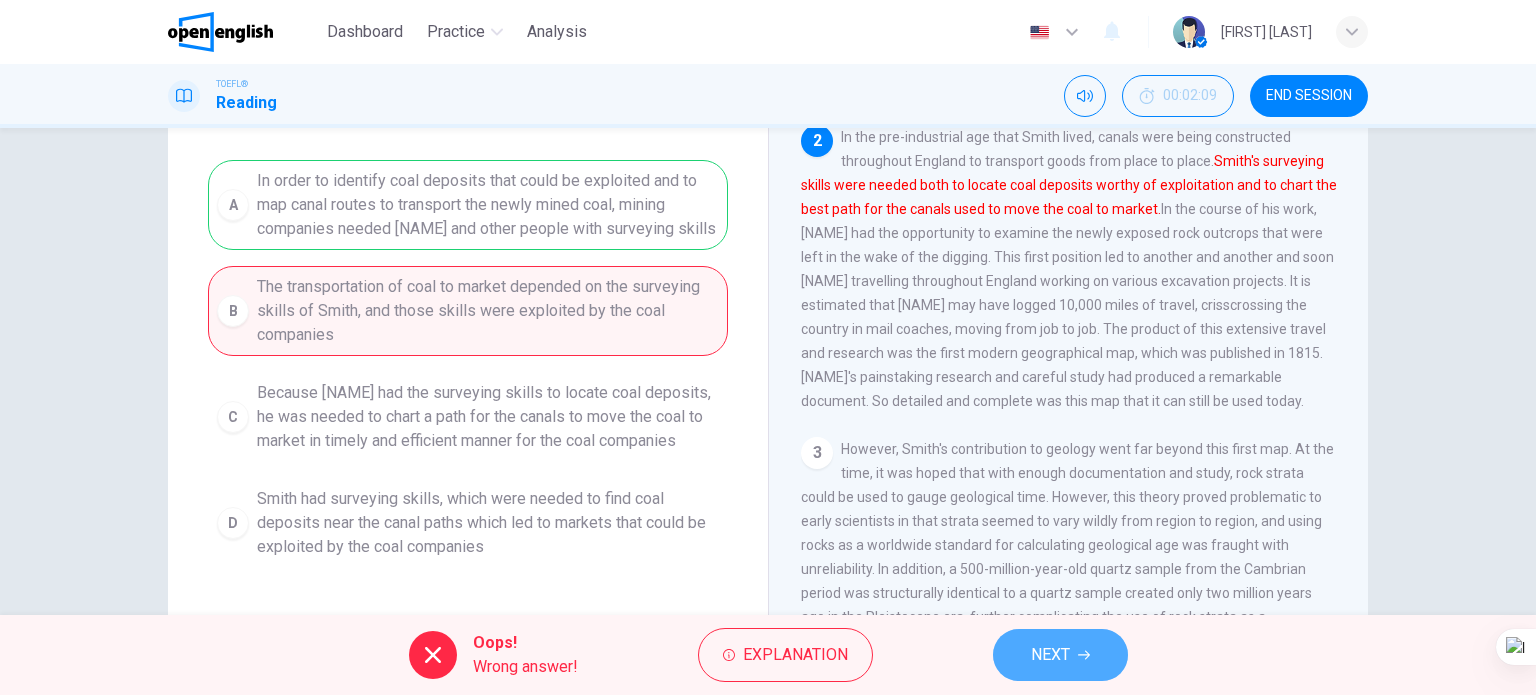click on "NEXT" at bounding box center [1060, 655] 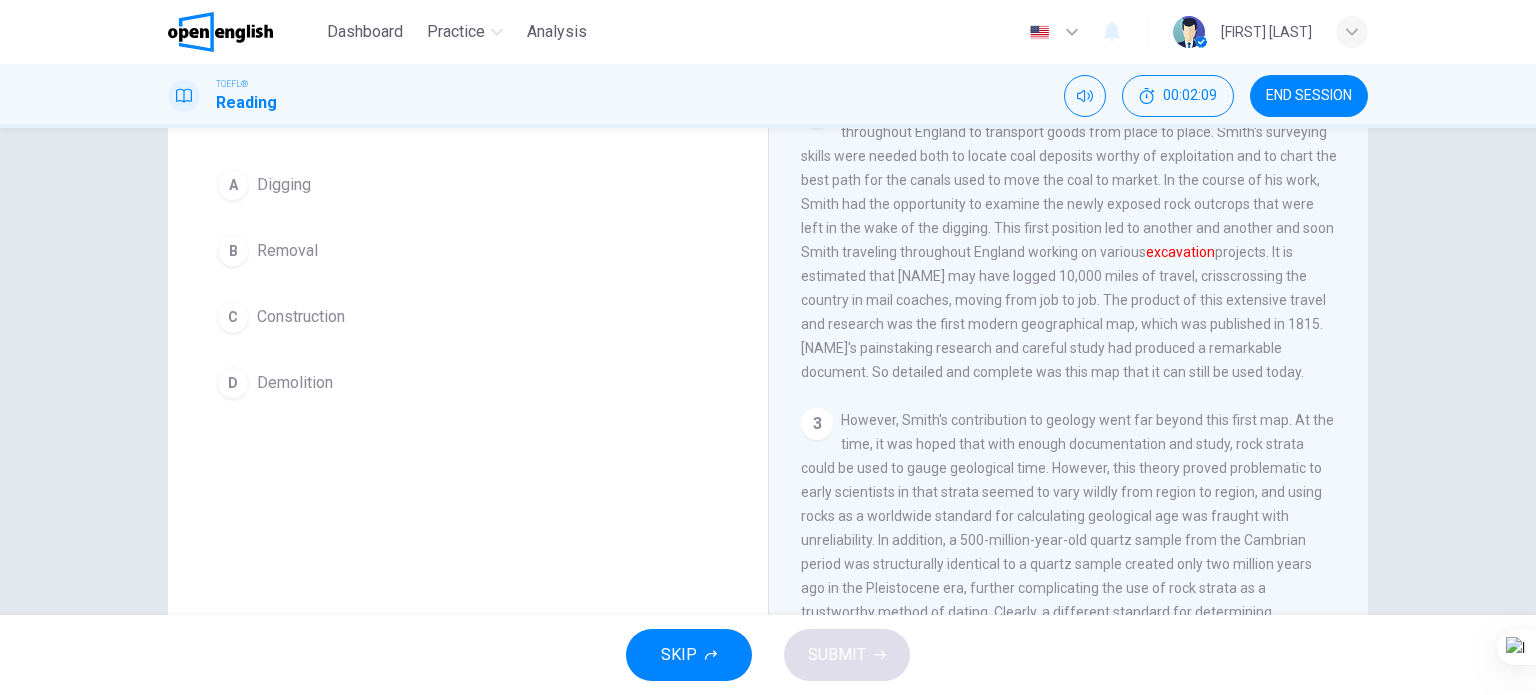 scroll, scrollTop: 0, scrollLeft: 0, axis: both 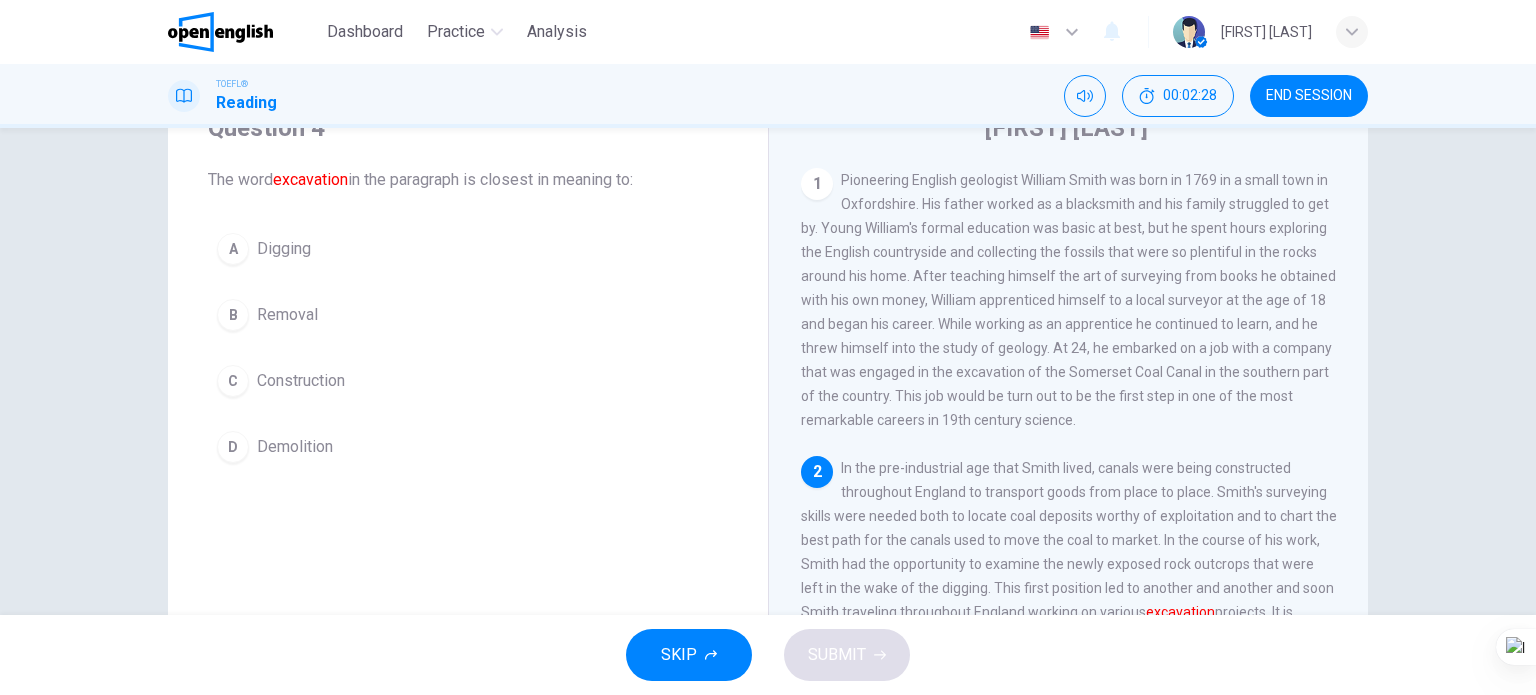 click on "A Digging" at bounding box center (468, 249) 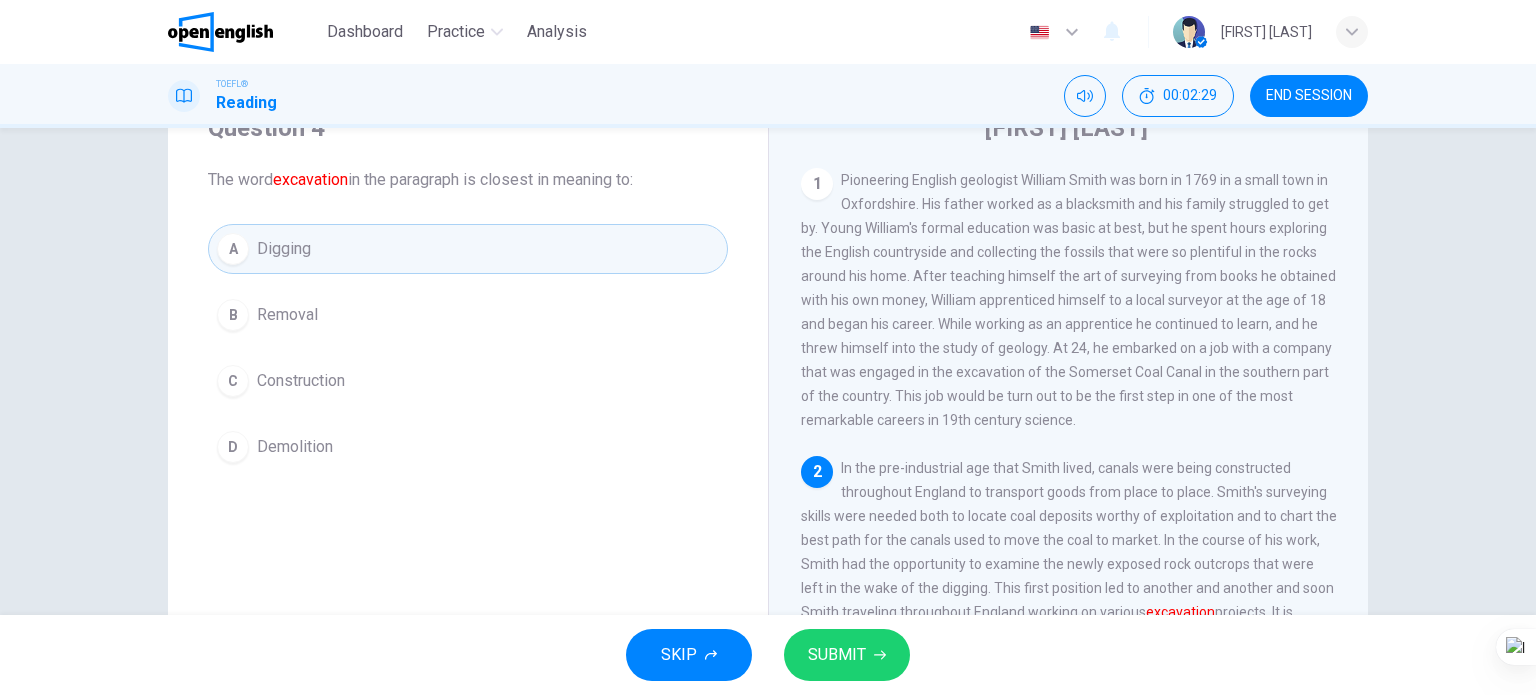 click on "SUBMIT" at bounding box center [837, 655] 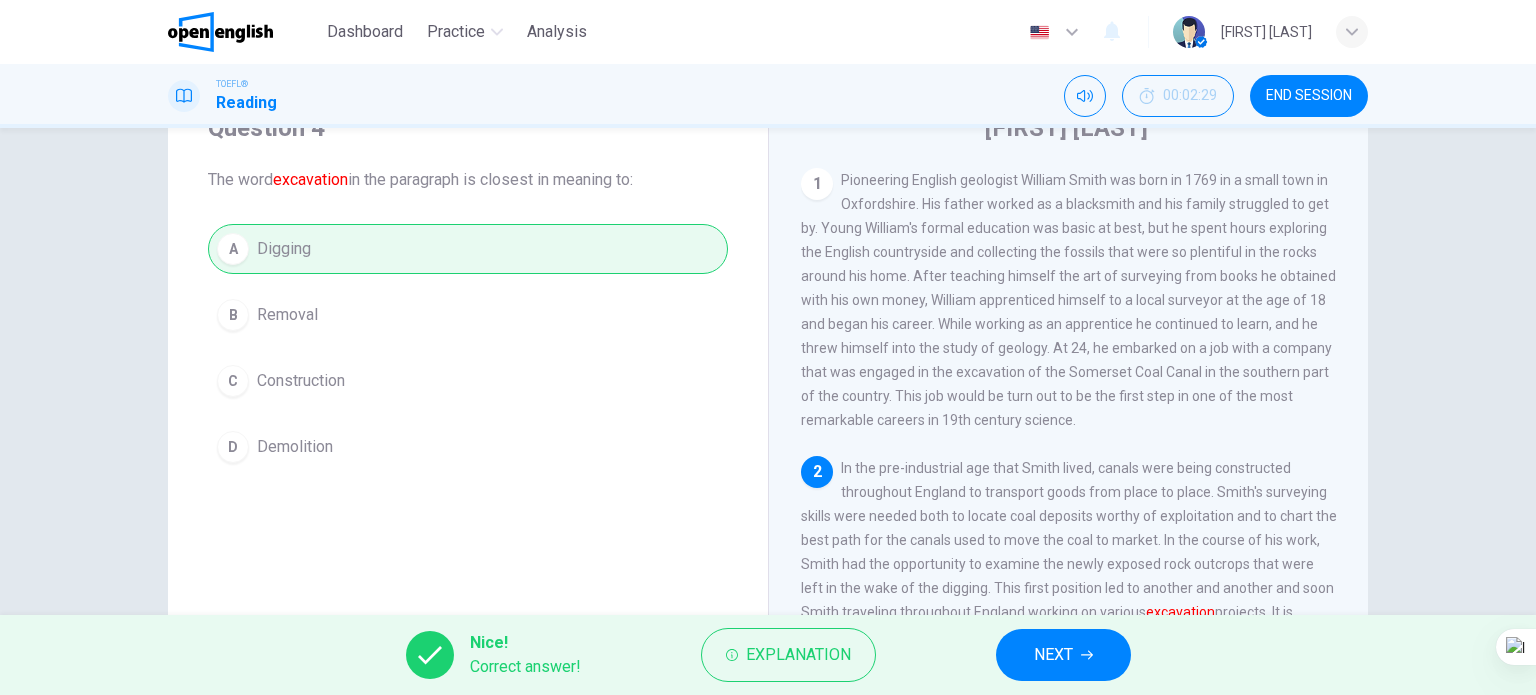 click on "NEXT" at bounding box center (1063, 655) 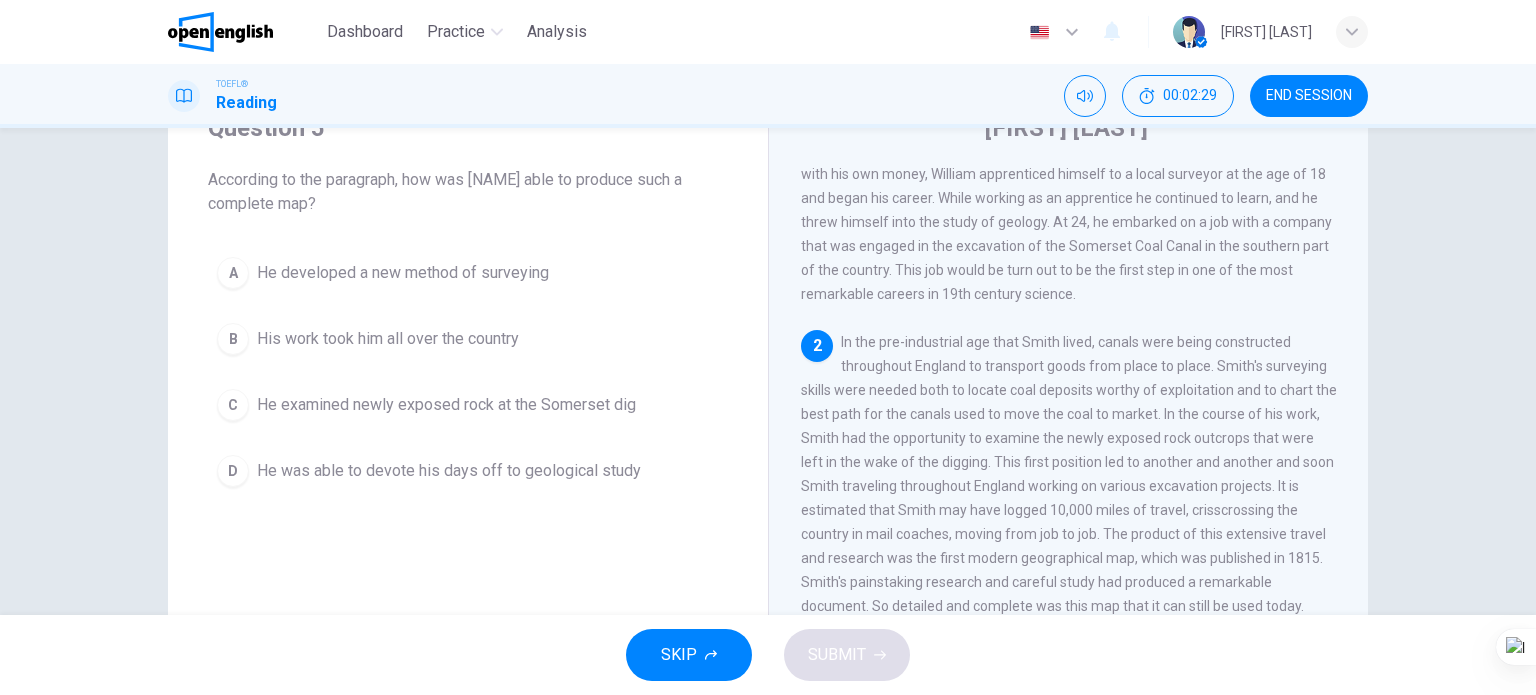 scroll, scrollTop: 219, scrollLeft: 0, axis: vertical 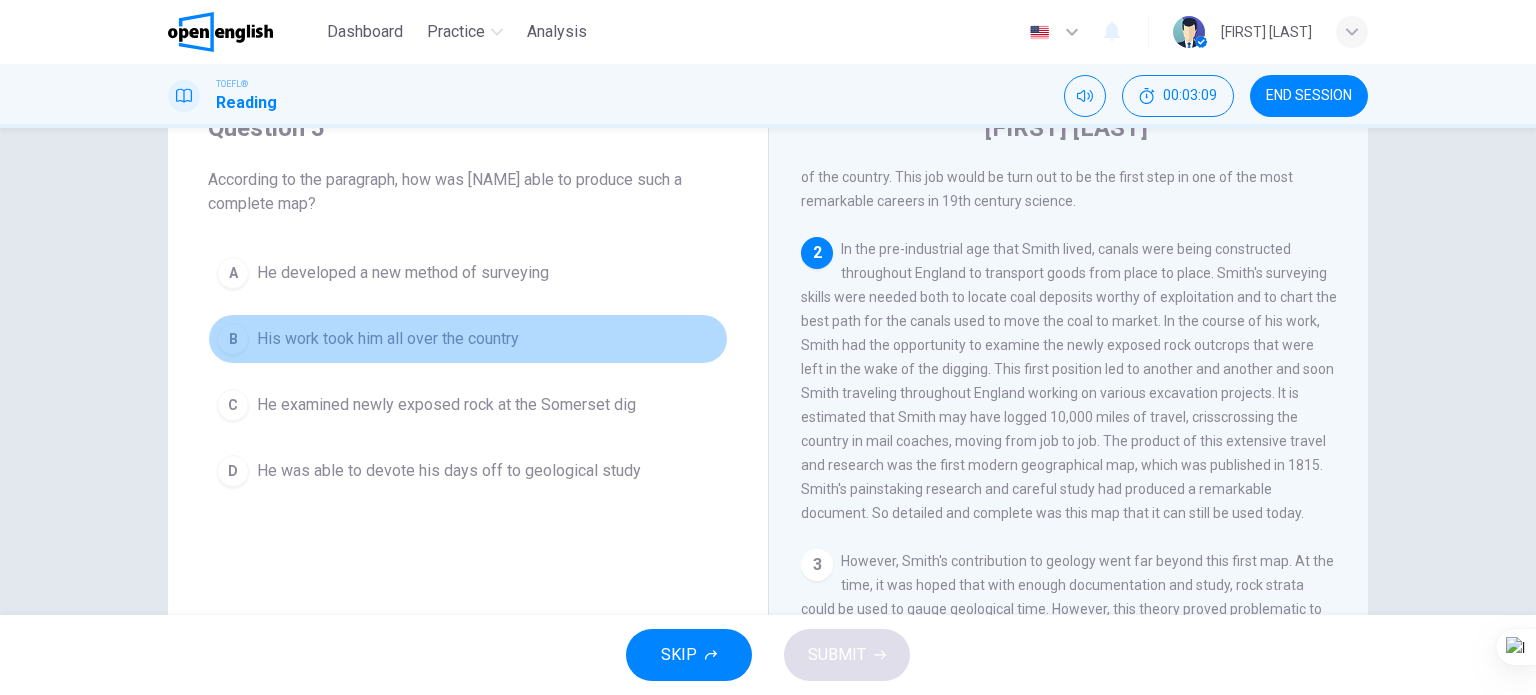 click on "His work took him all over the country" at bounding box center (388, 339) 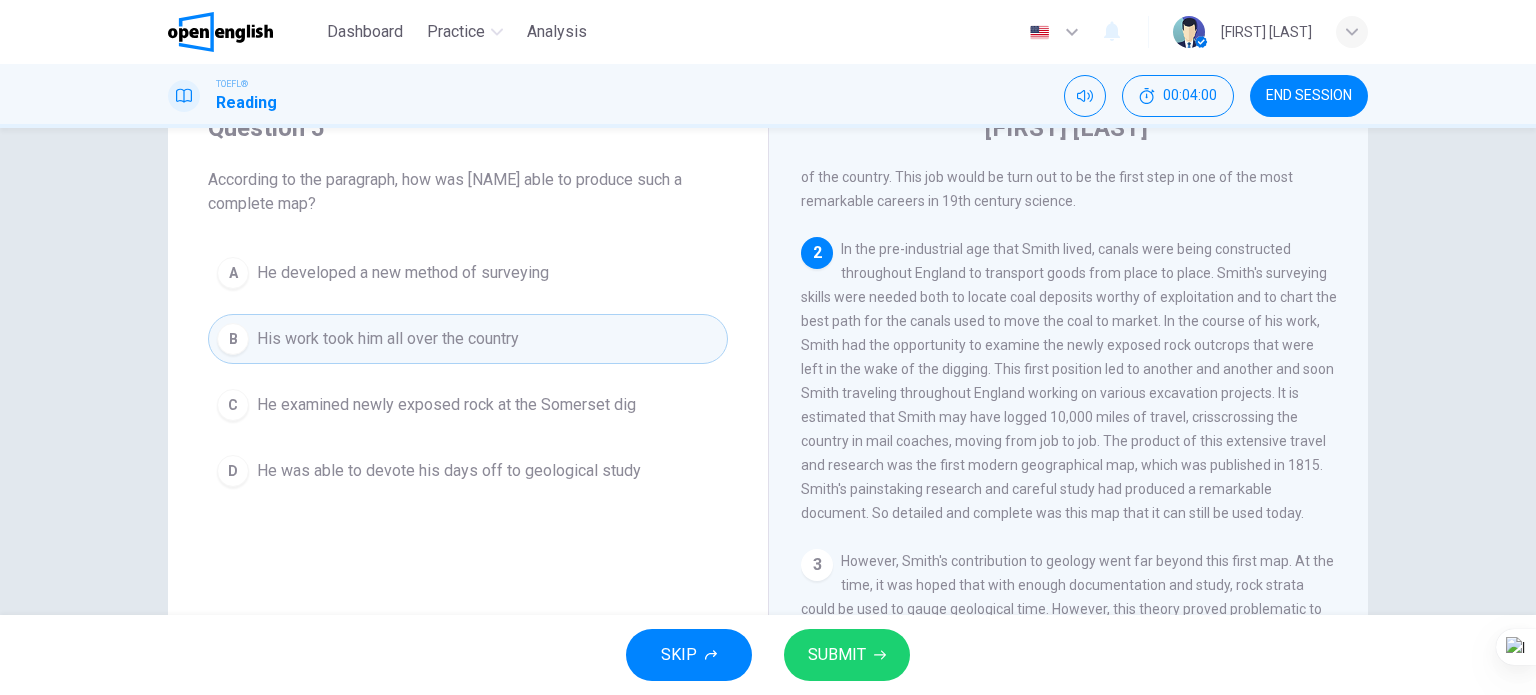 click on "SUBMIT" at bounding box center (847, 655) 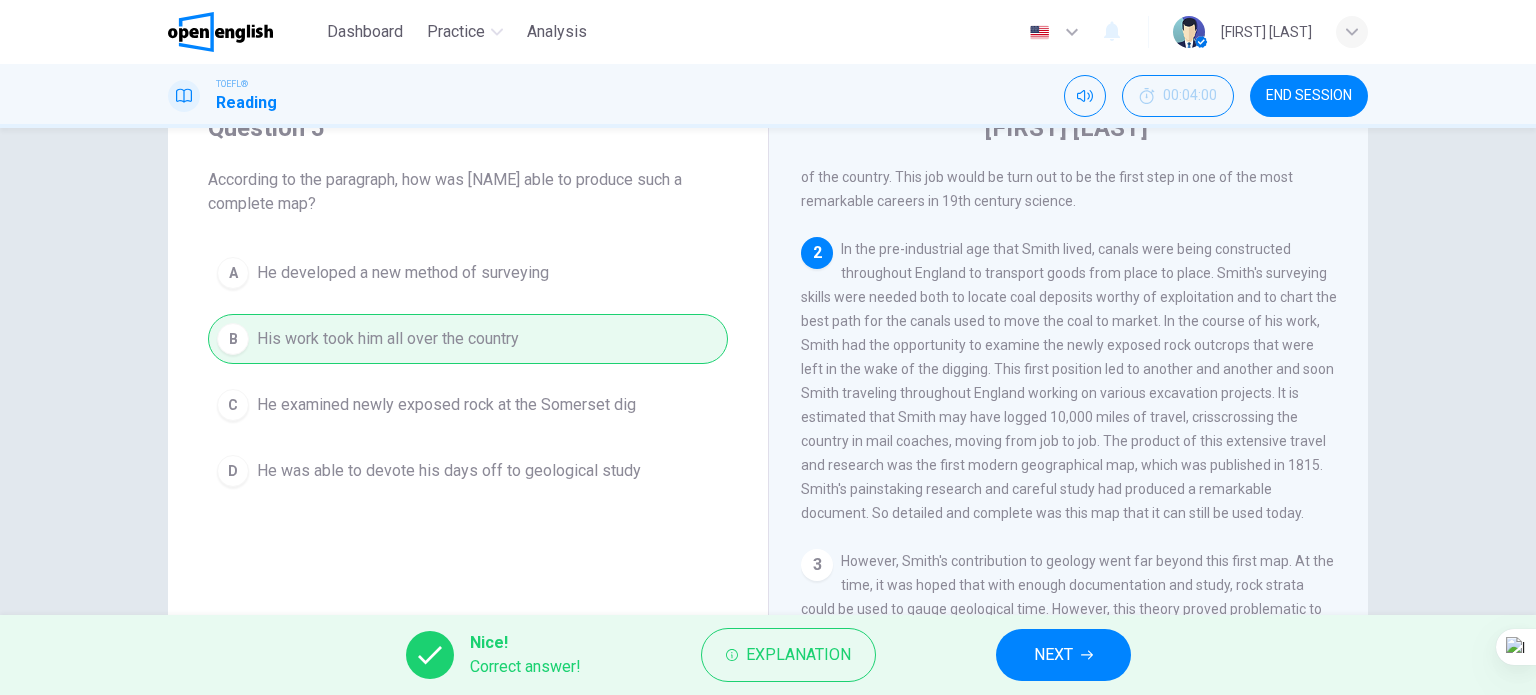 click on "NEXT" at bounding box center [1063, 655] 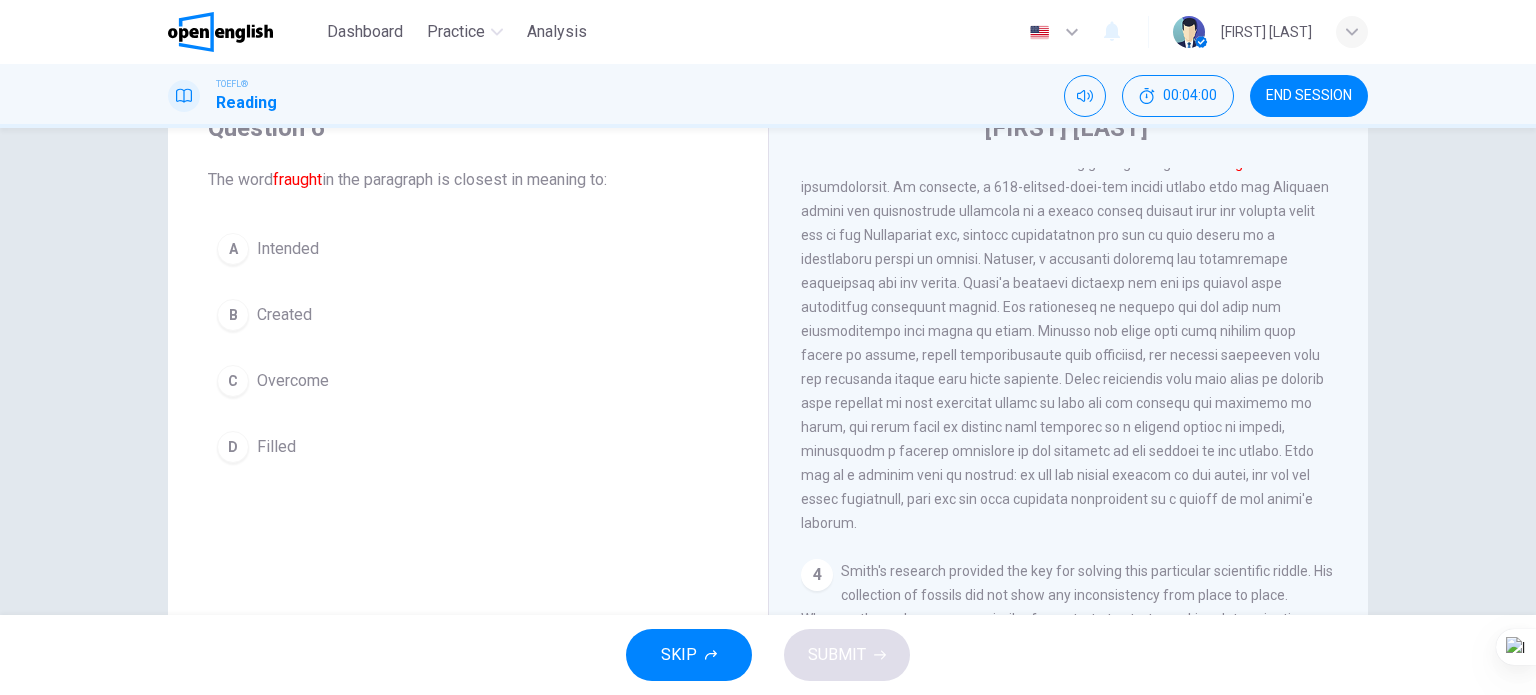 scroll, scrollTop: 714, scrollLeft: 0, axis: vertical 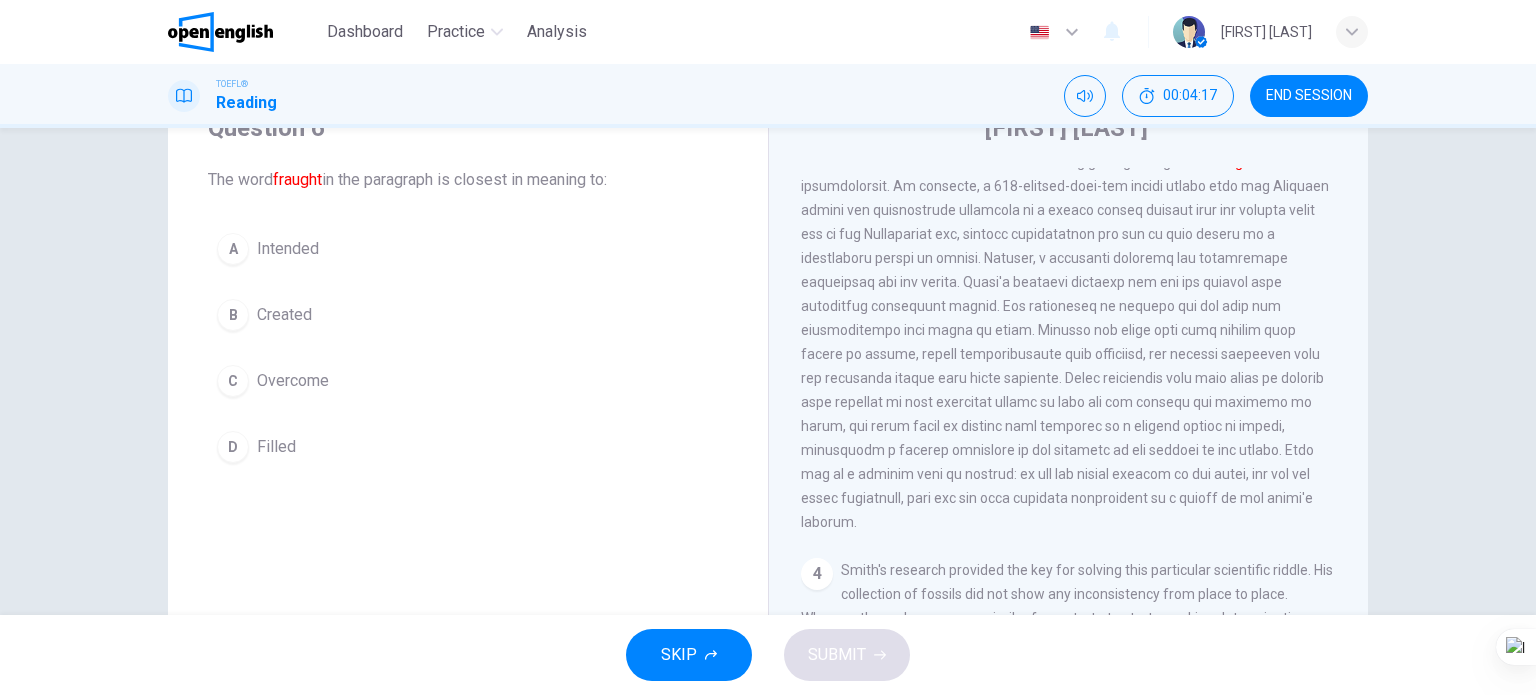 click on "D Filled" at bounding box center [468, 447] 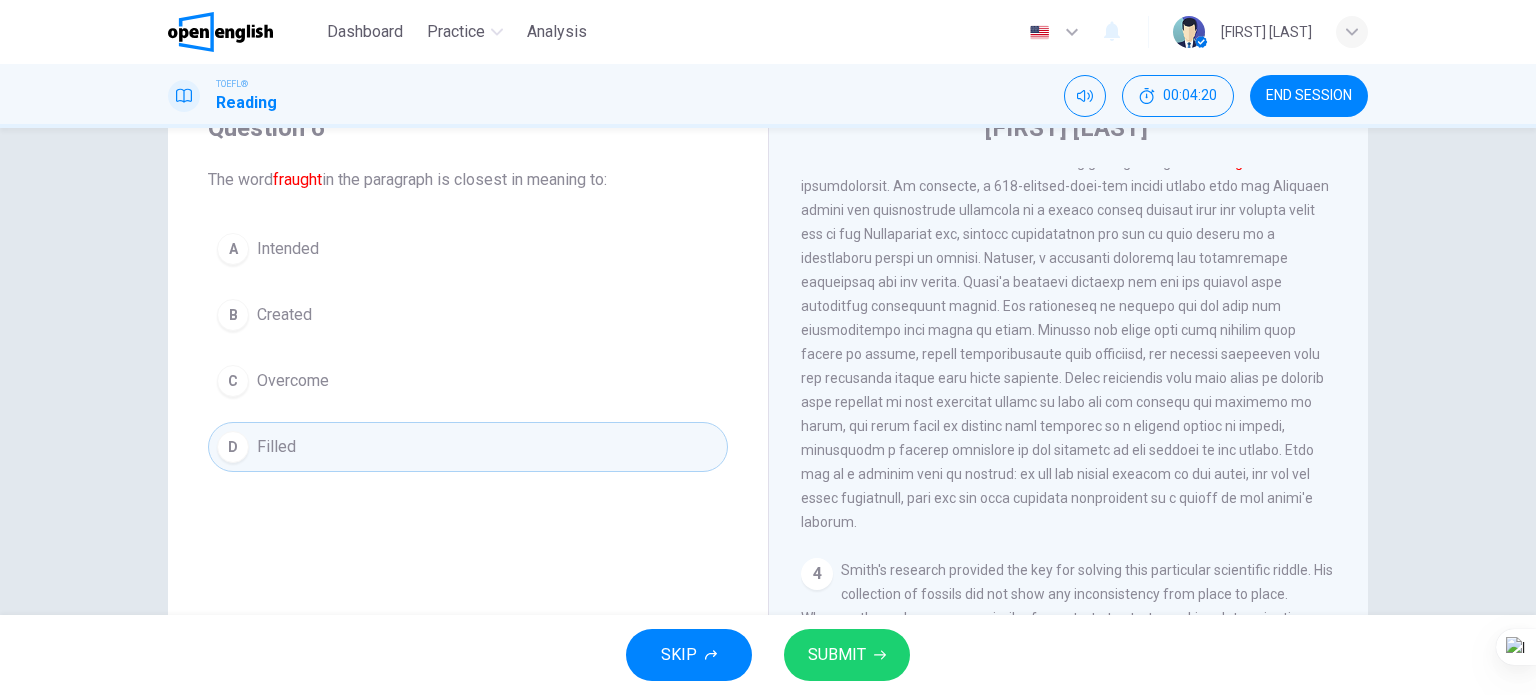 click on "SUBMIT" at bounding box center [837, 655] 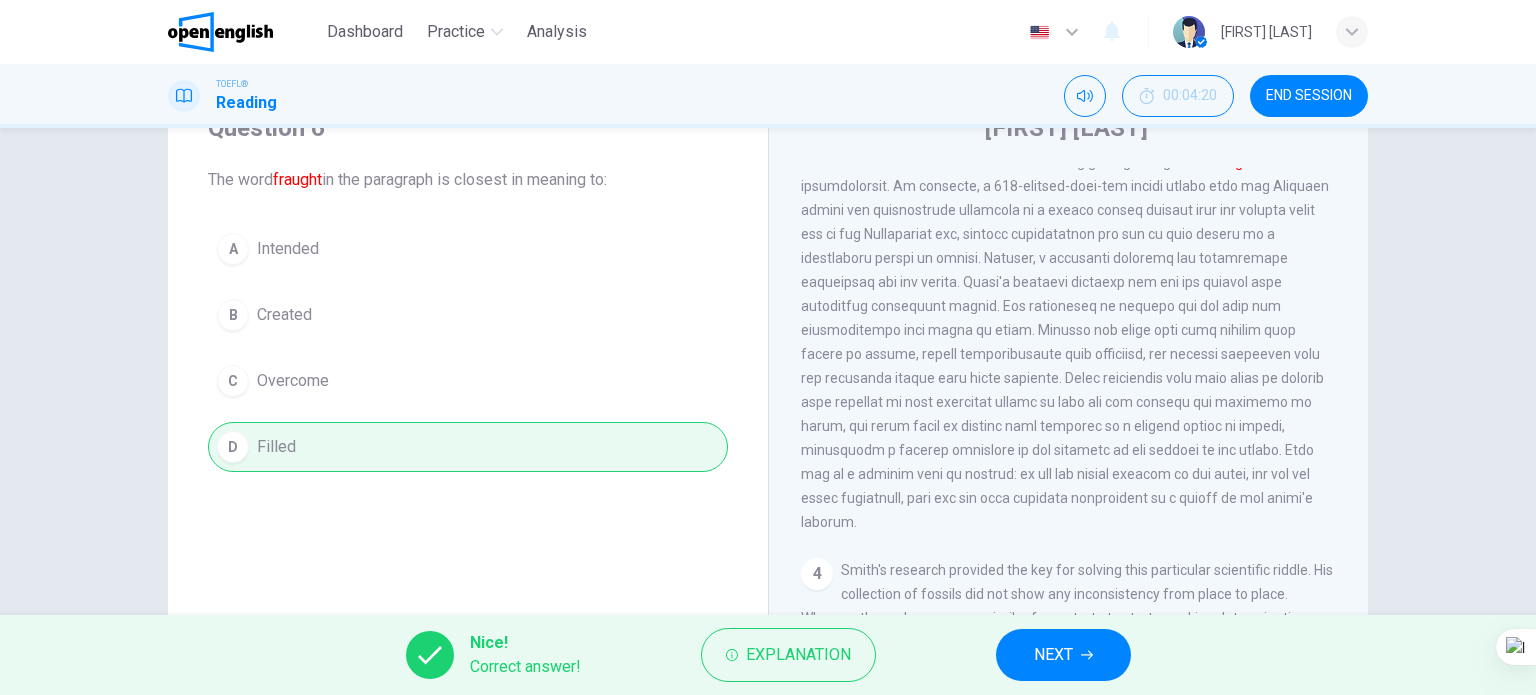 click on "NEXT" at bounding box center (1063, 655) 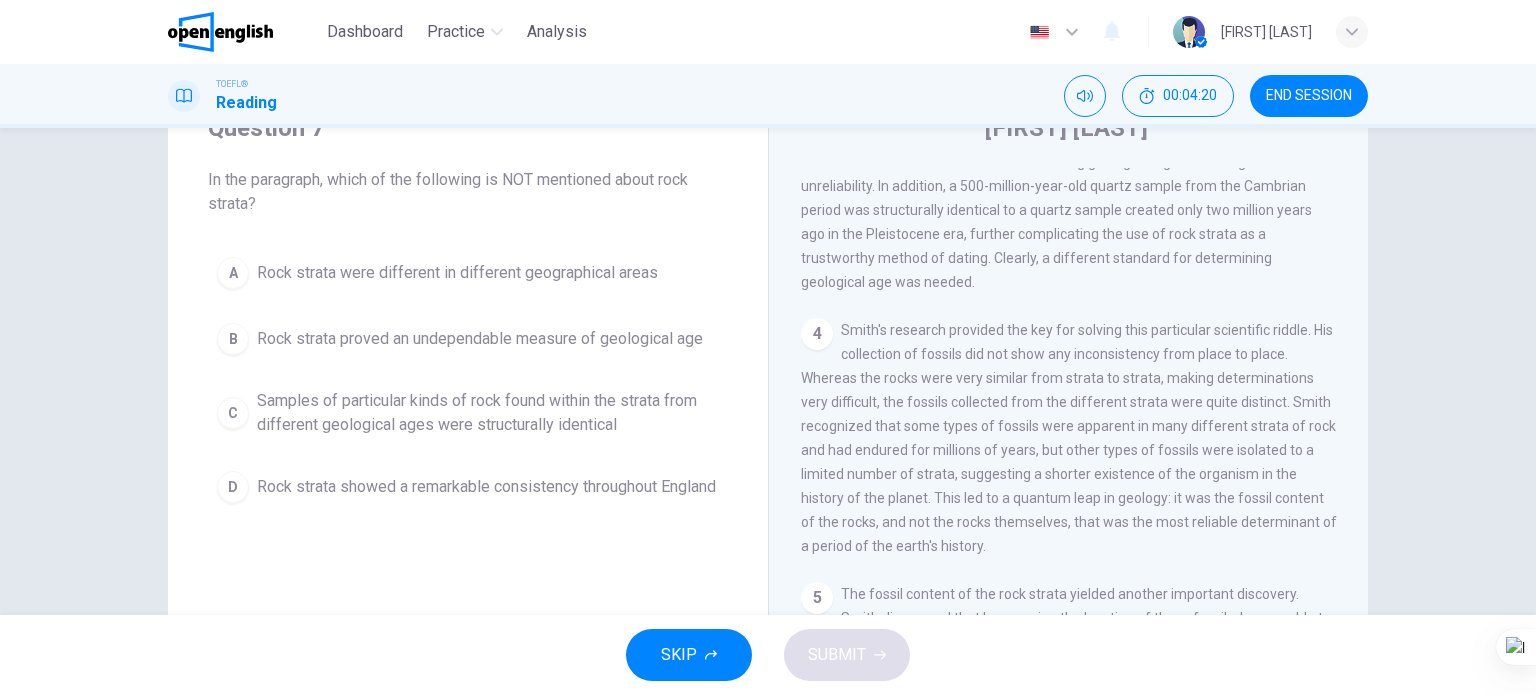 scroll, scrollTop: 618, scrollLeft: 0, axis: vertical 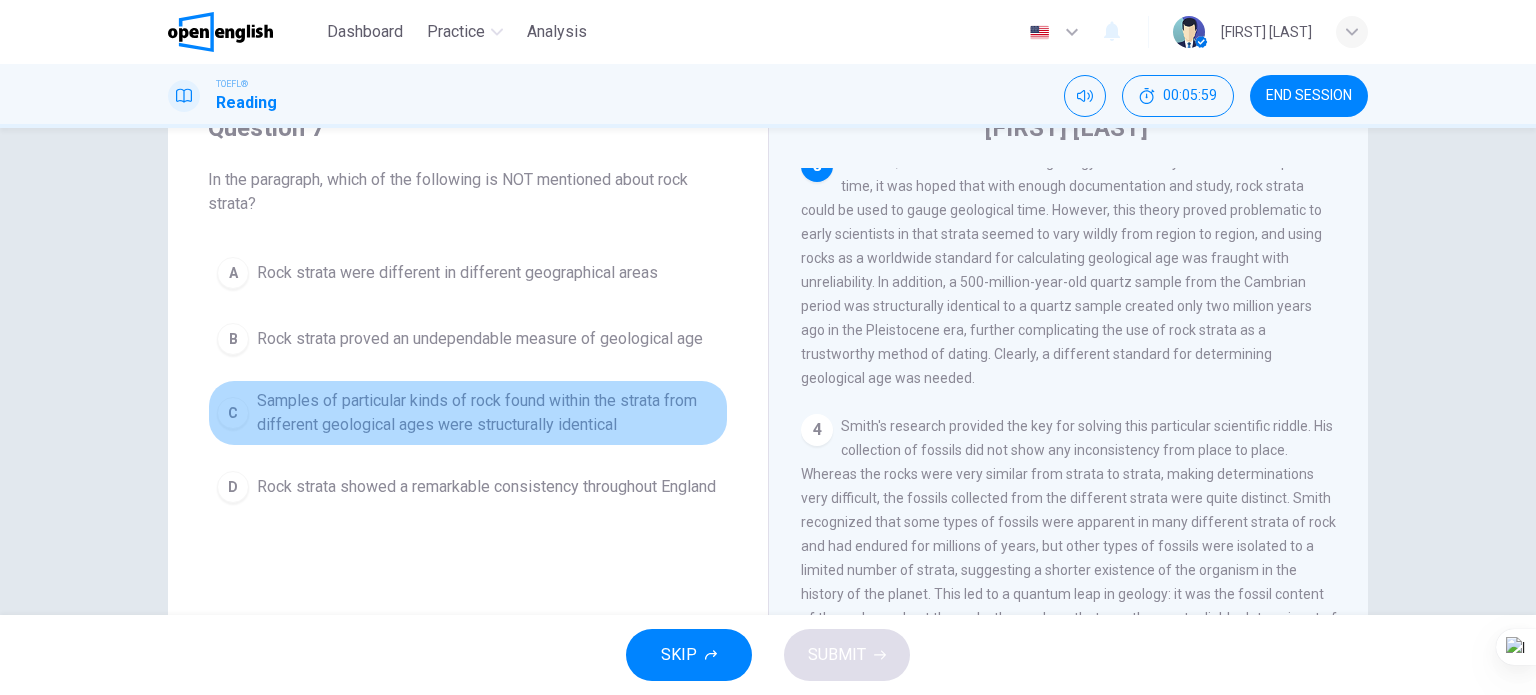 click on "Samples of particular kinds of rock found within the strata from different geological ages were structurally identical" at bounding box center (488, 413) 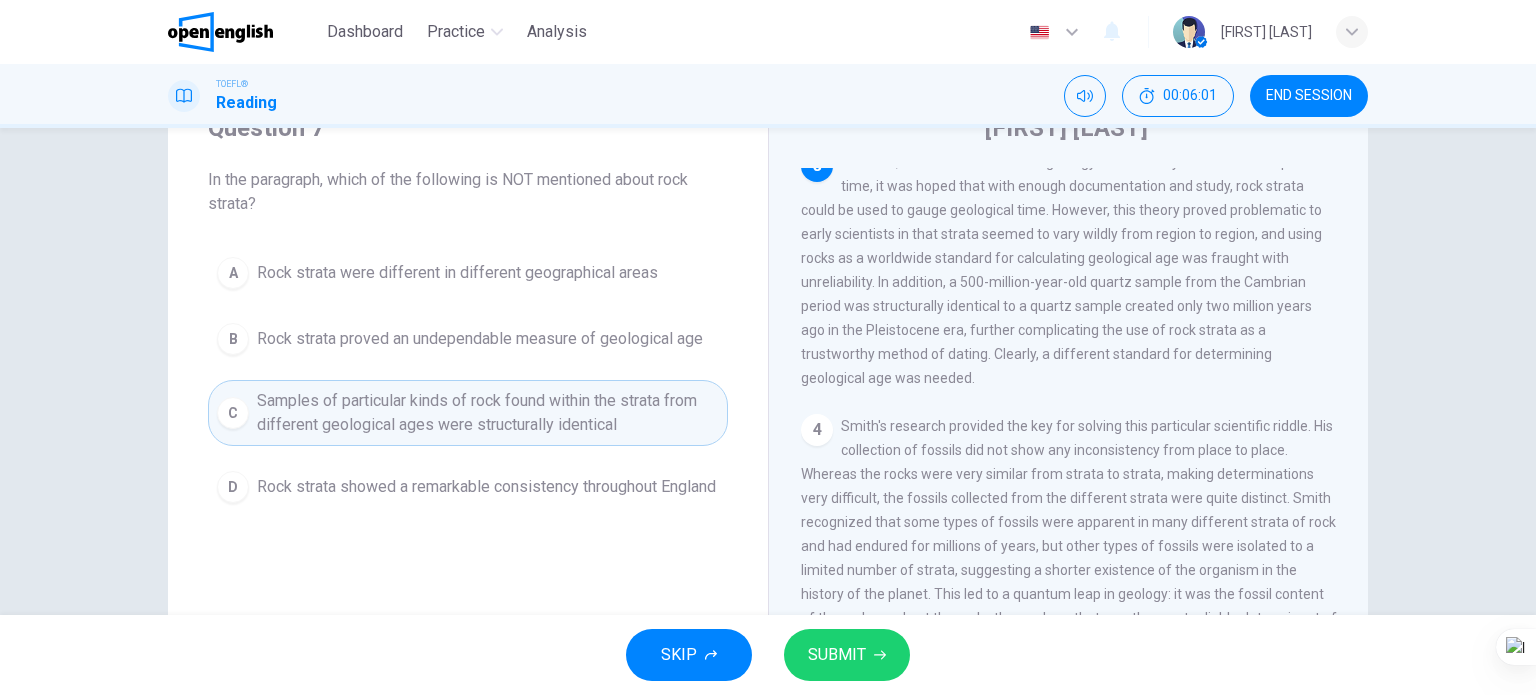 click on "SUBMIT" at bounding box center [837, 655] 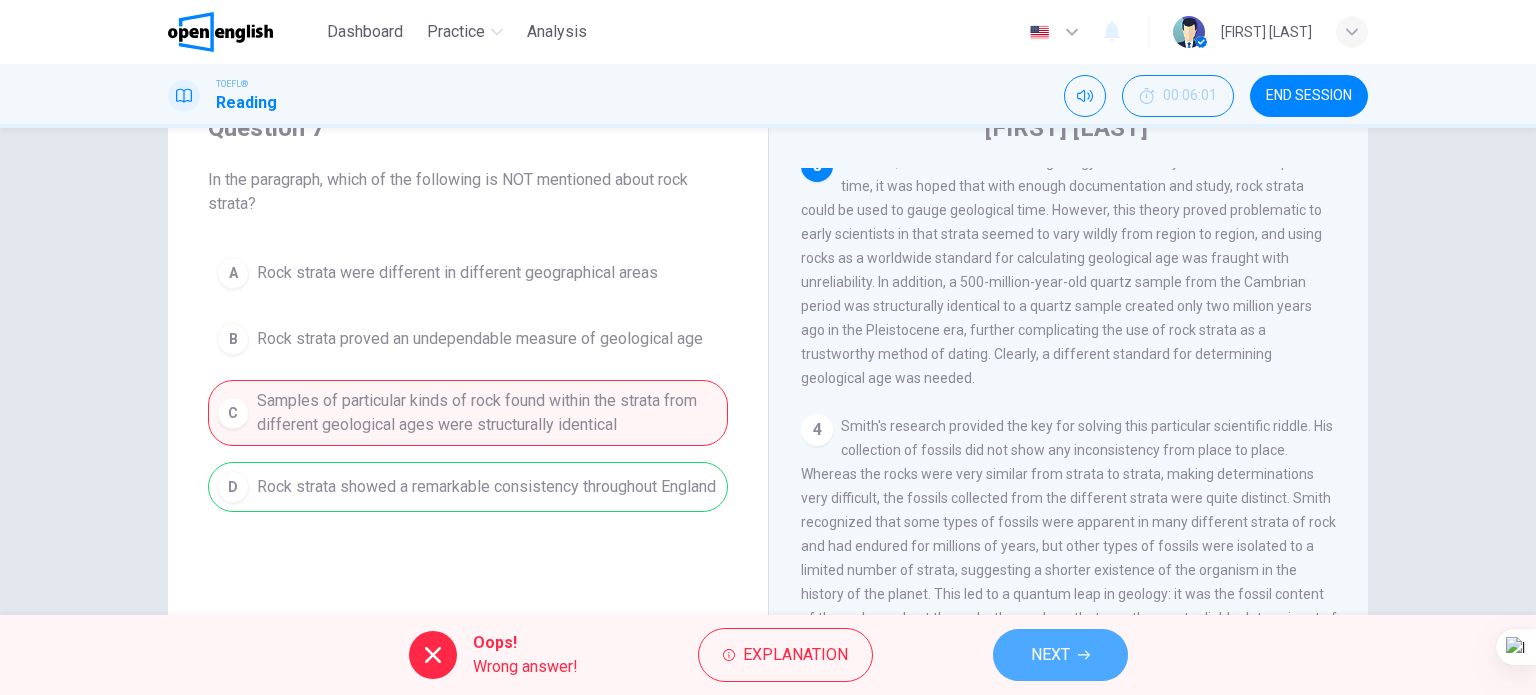 click on "NEXT" at bounding box center (1050, 655) 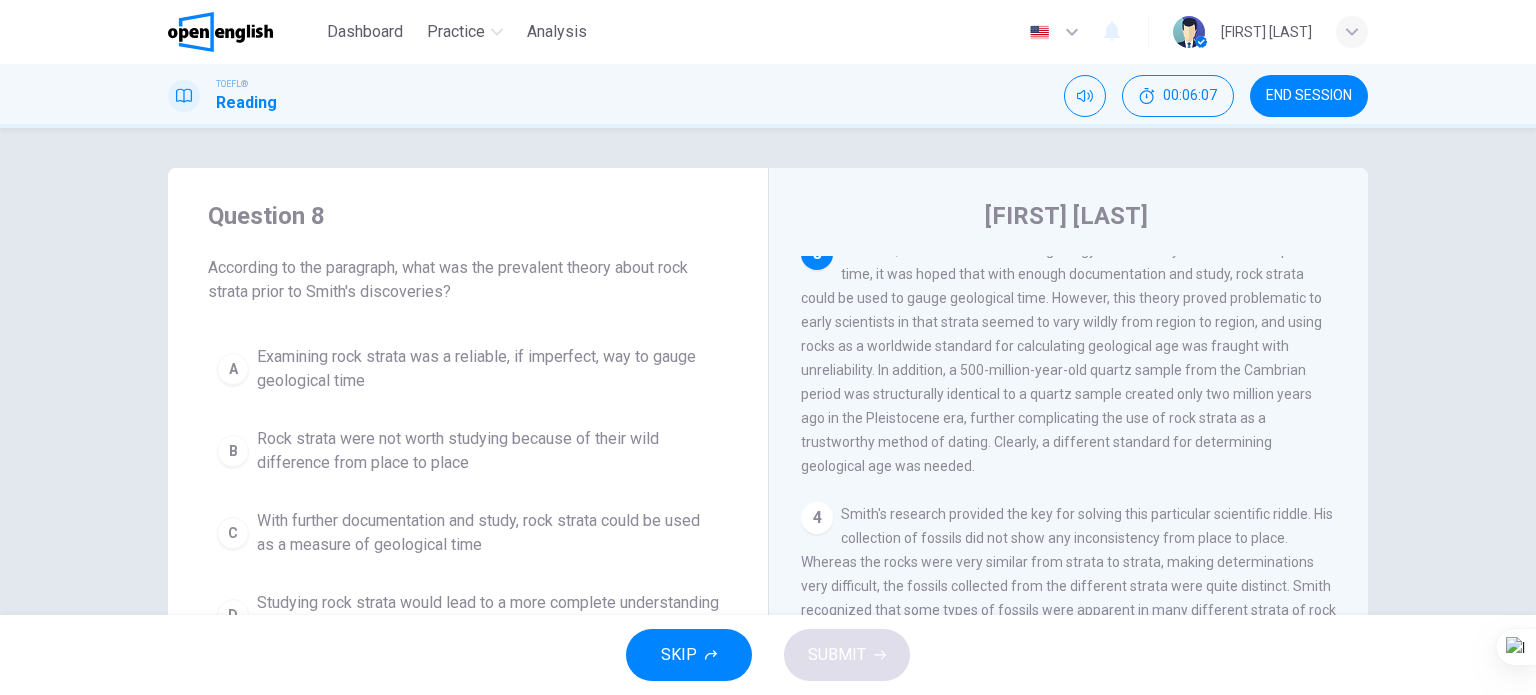 scroll, scrollTop: 100, scrollLeft: 0, axis: vertical 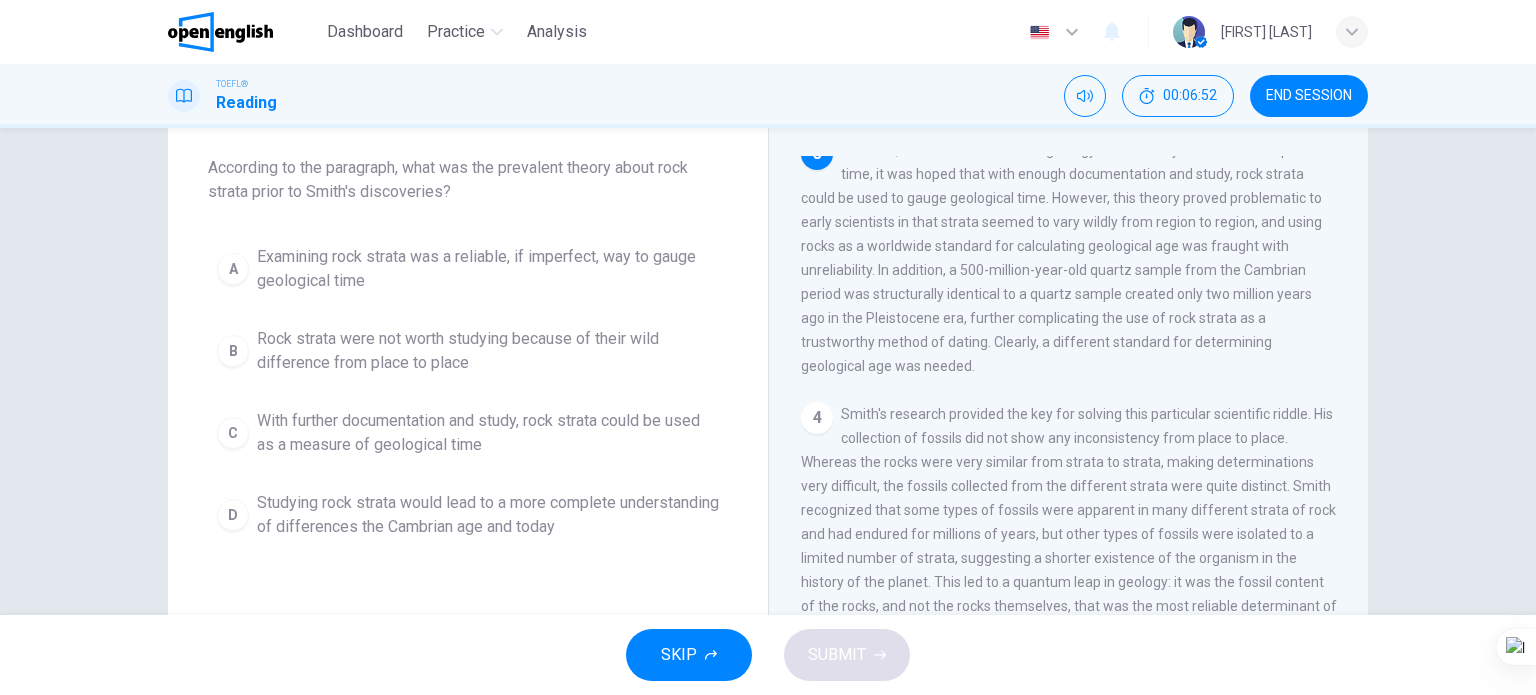 click on "Examining rock strata was a reliable, if imperfect, way to gauge geological time" at bounding box center [488, 269] 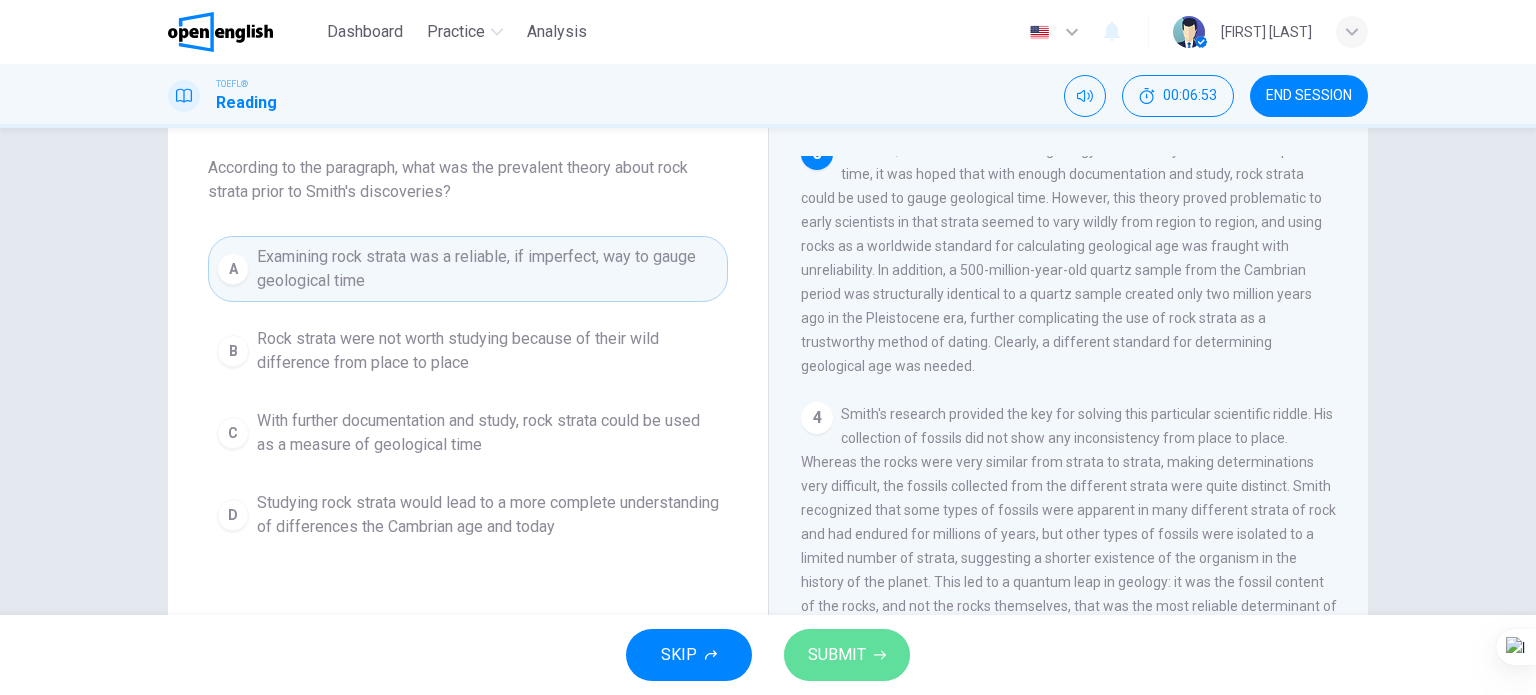 click on "SUBMIT" at bounding box center [837, 655] 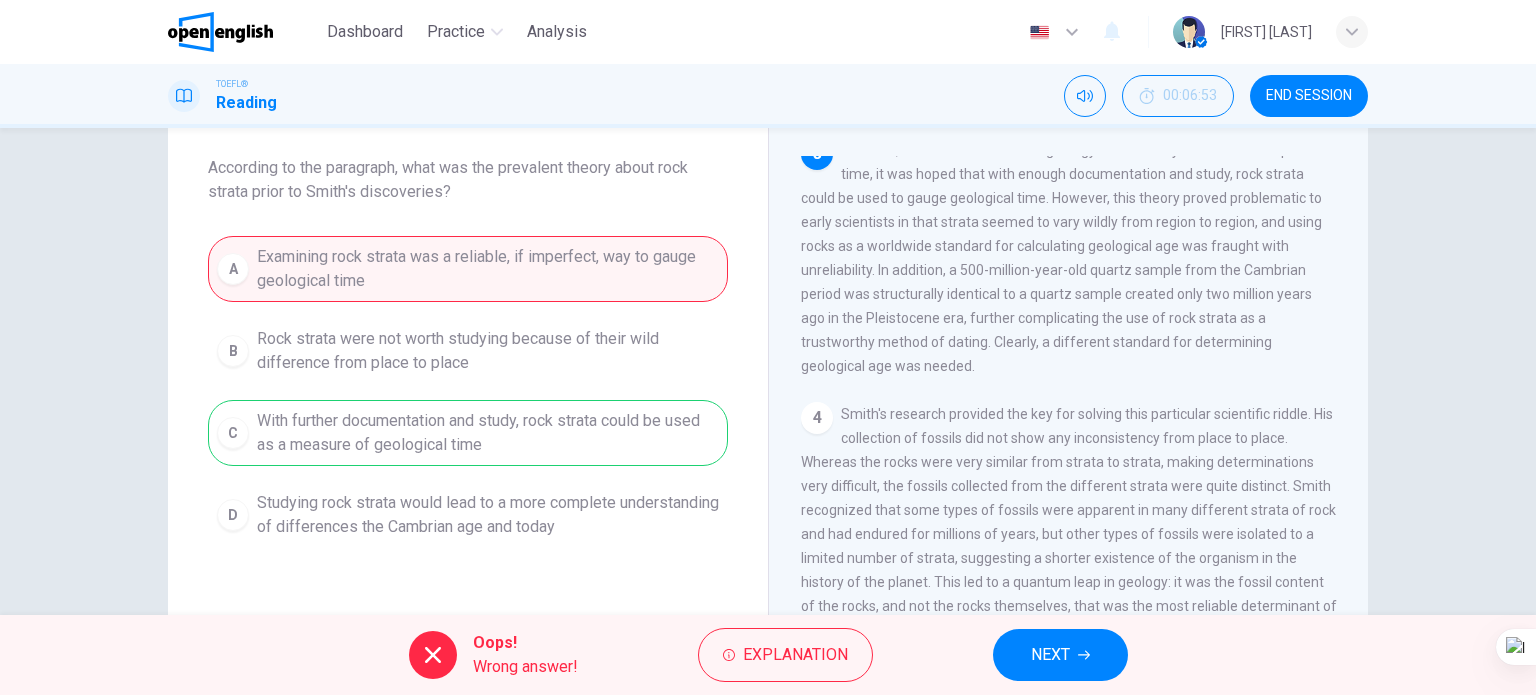 click on "Oops! Wrong answer! Explanation NEXT" at bounding box center [768, 655] 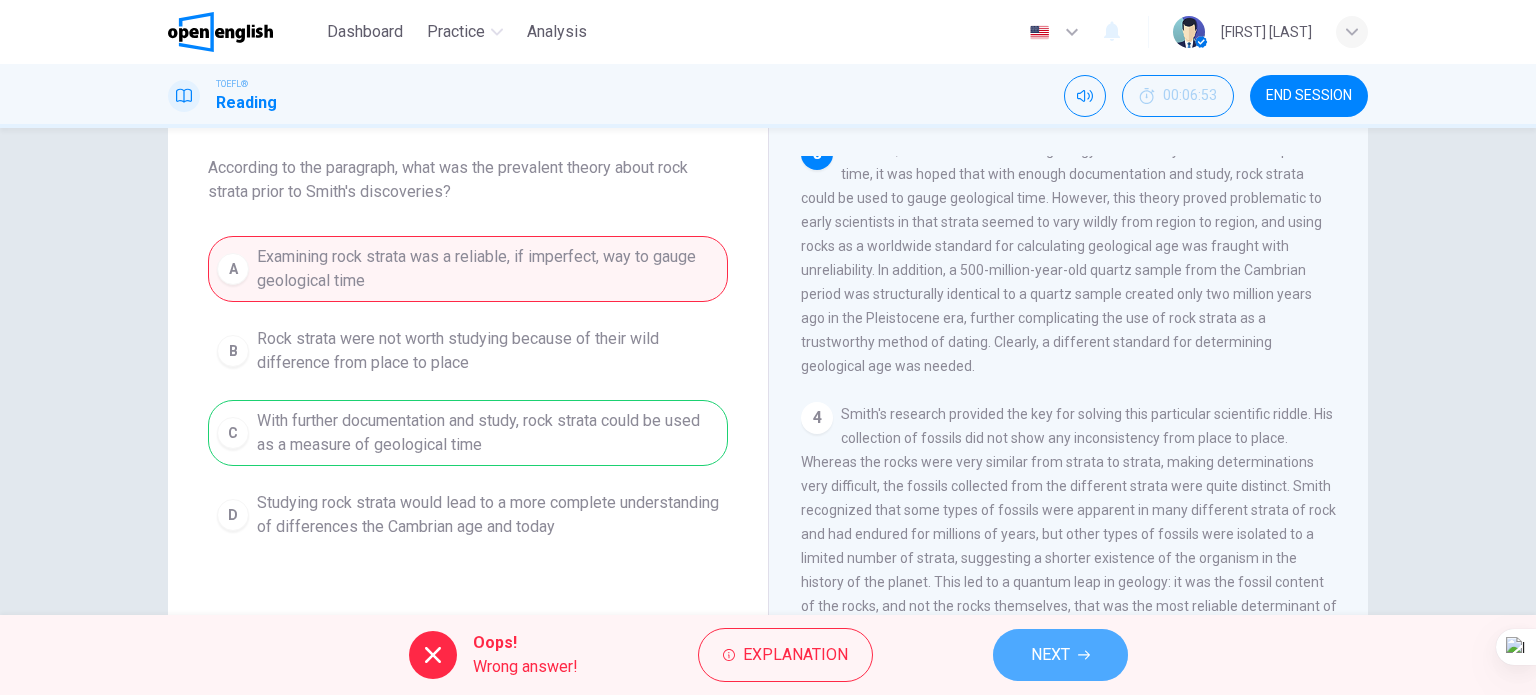click on "NEXT" at bounding box center [1050, 655] 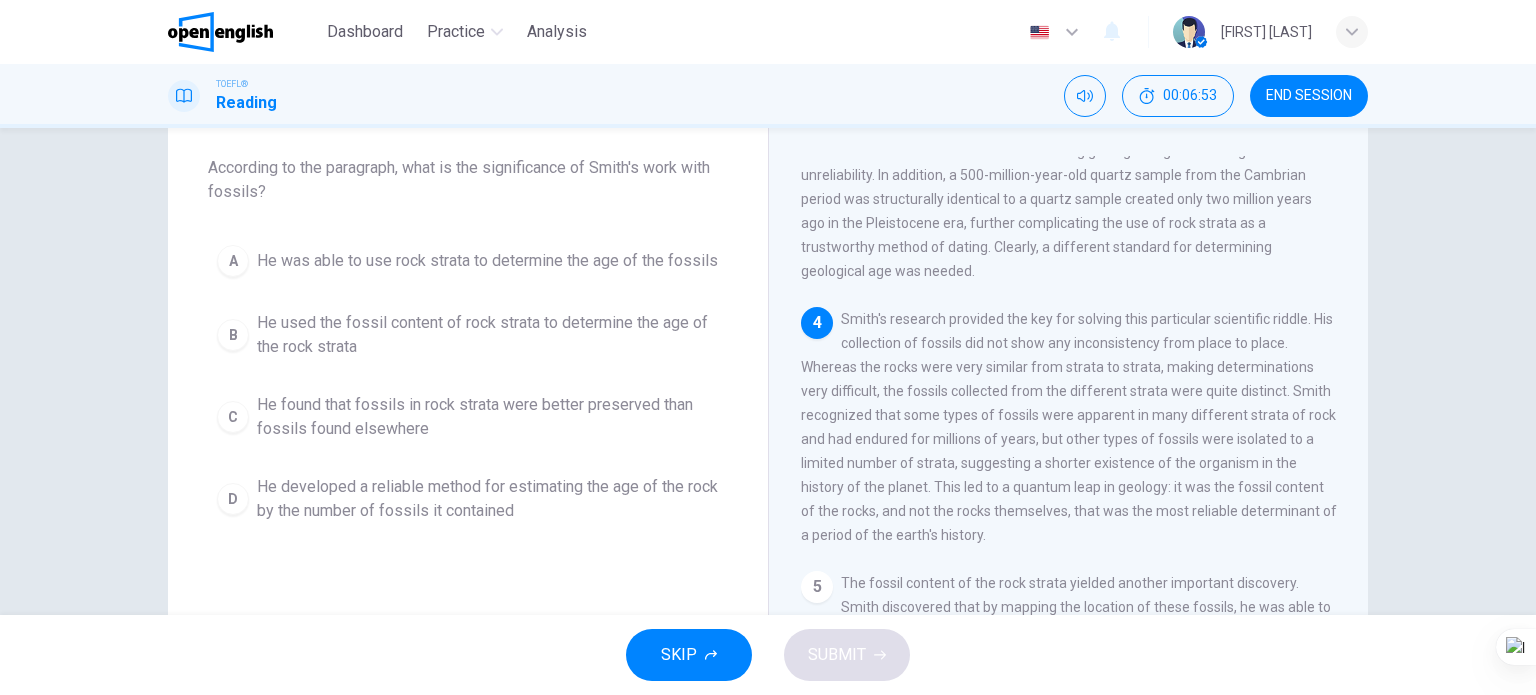 scroll, scrollTop: 763, scrollLeft: 0, axis: vertical 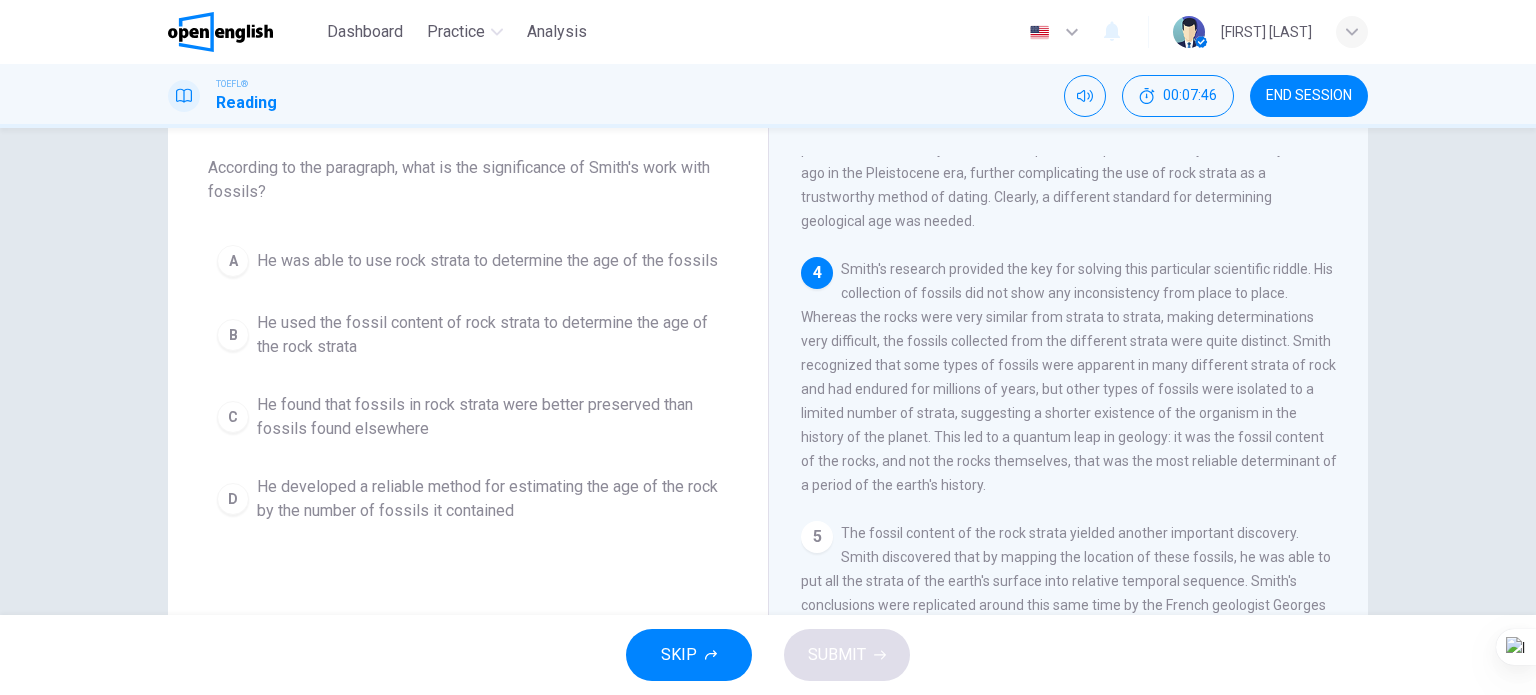click on "He used the fossil content of rock strata to determine the age of the rock strata" at bounding box center [488, 335] 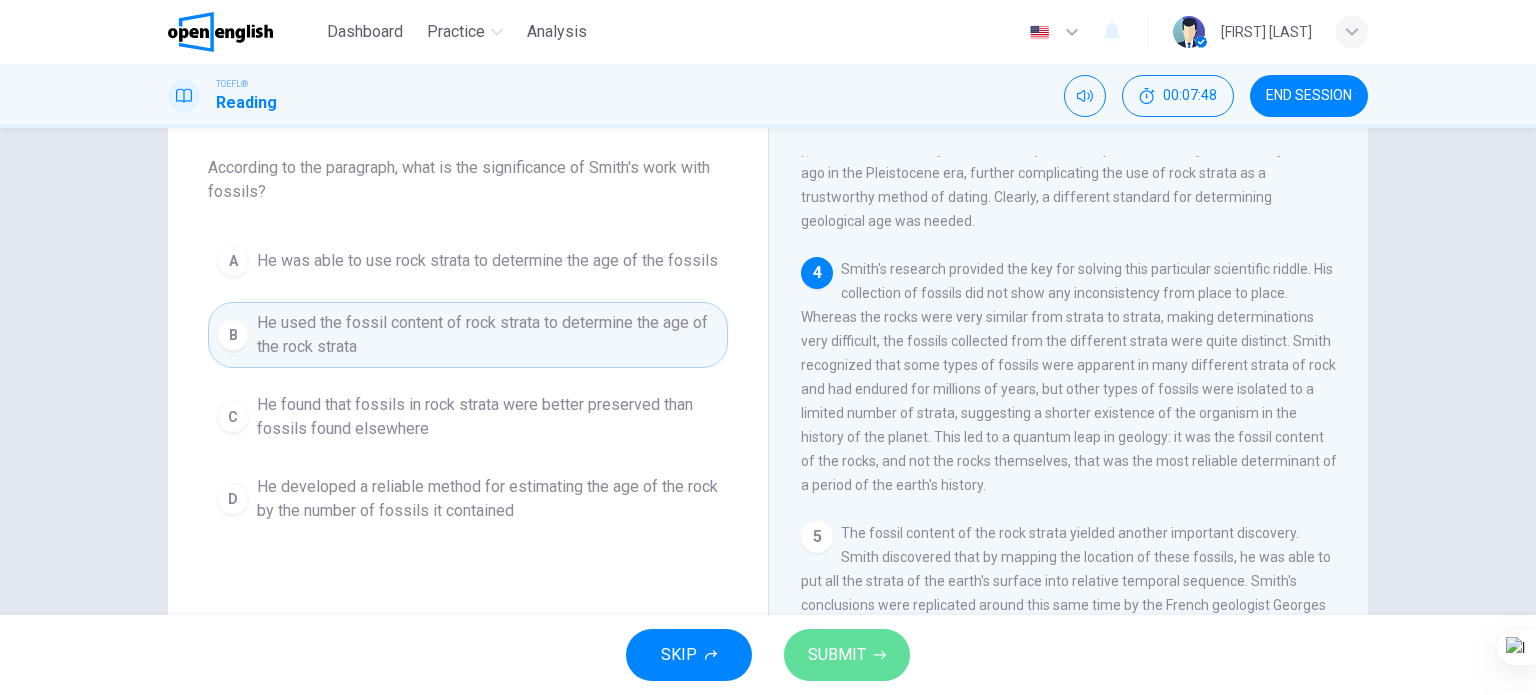 click on "SUBMIT" at bounding box center [847, 655] 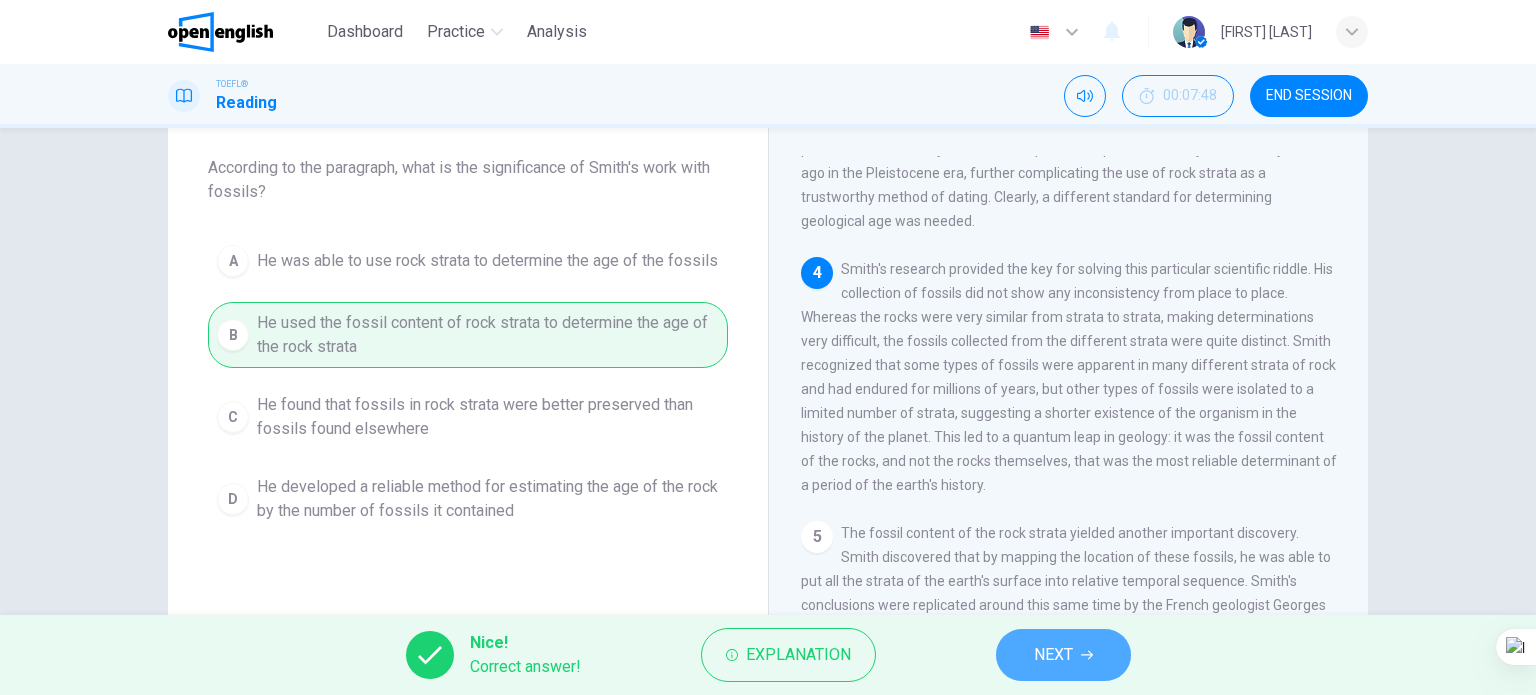 click on "NEXT" at bounding box center (1063, 655) 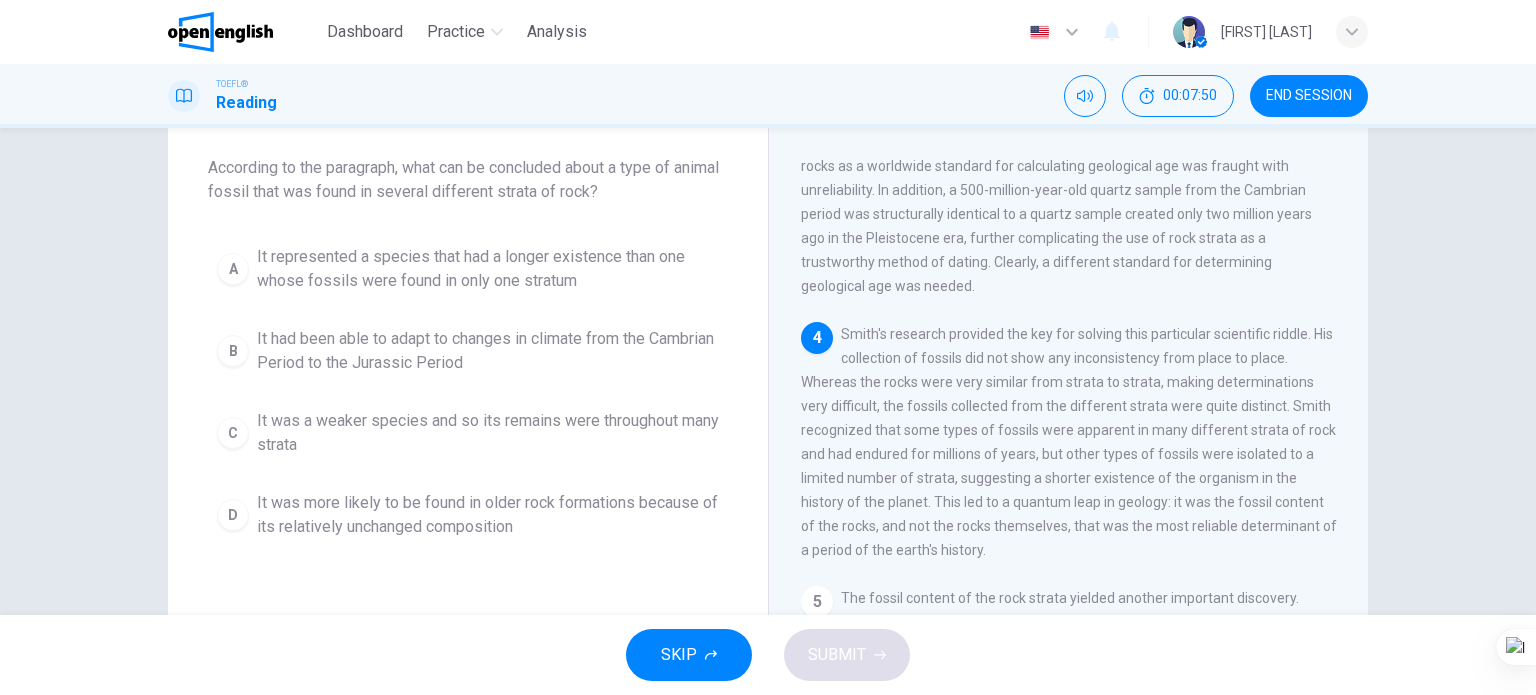 scroll, scrollTop: 700, scrollLeft: 0, axis: vertical 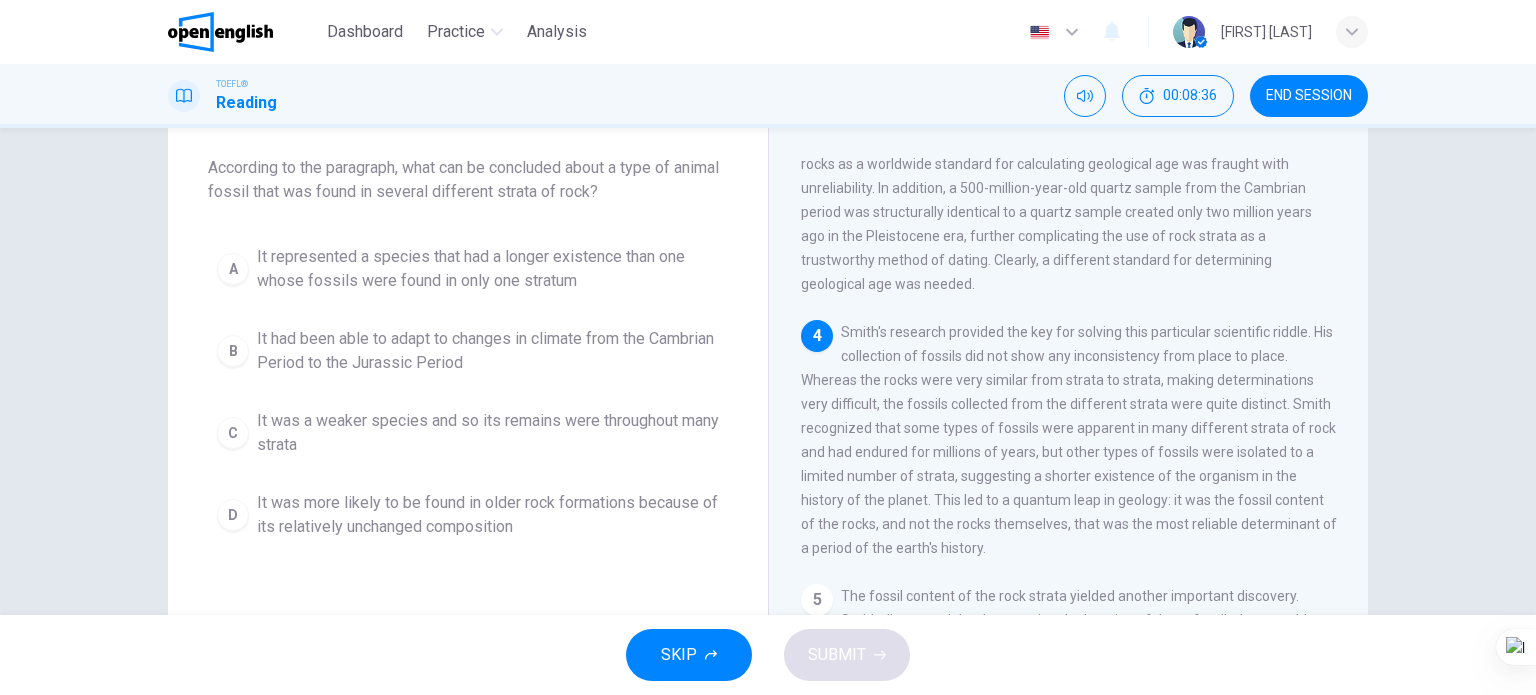 click on "It was a weaker species and so its remains were throughout many strata" at bounding box center (488, 433) 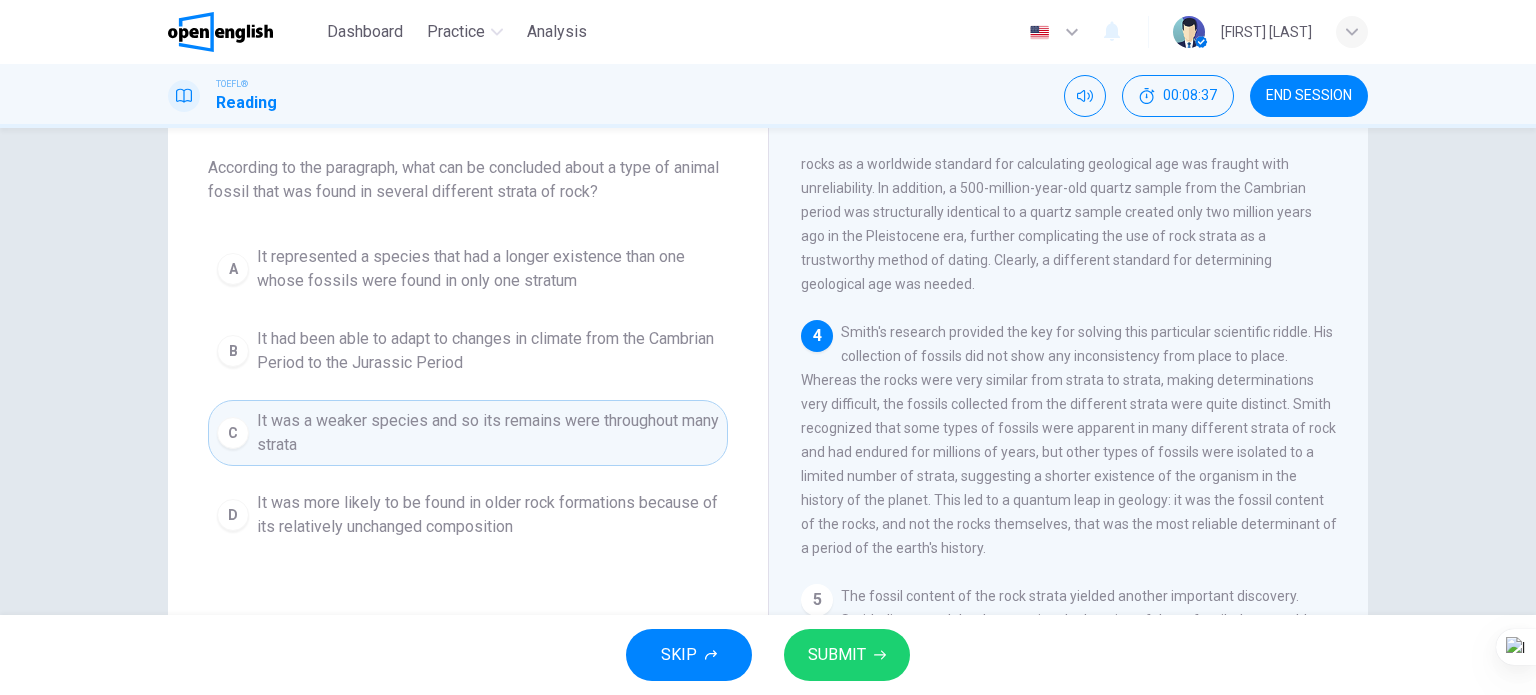click on "SUBMIT" at bounding box center [847, 655] 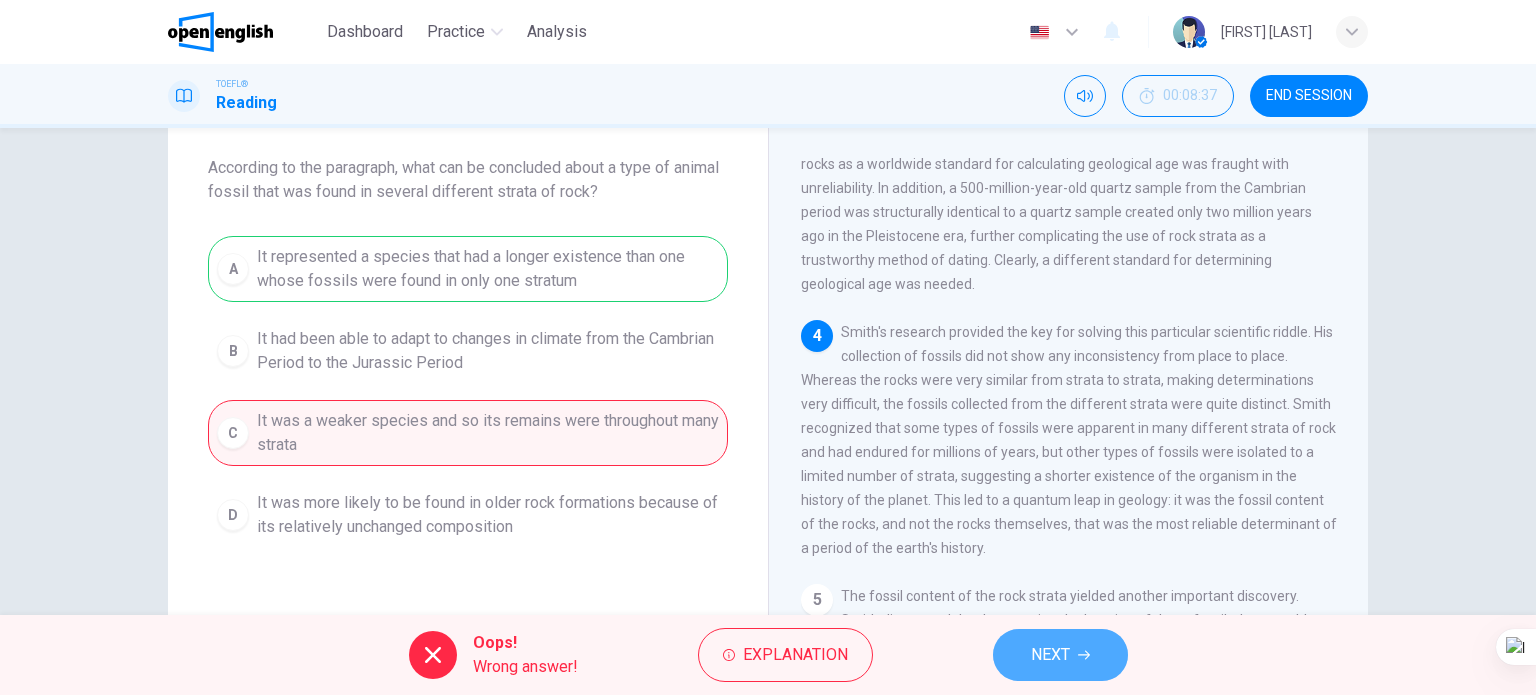 click on "NEXT" at bounding box center [1050, 655] 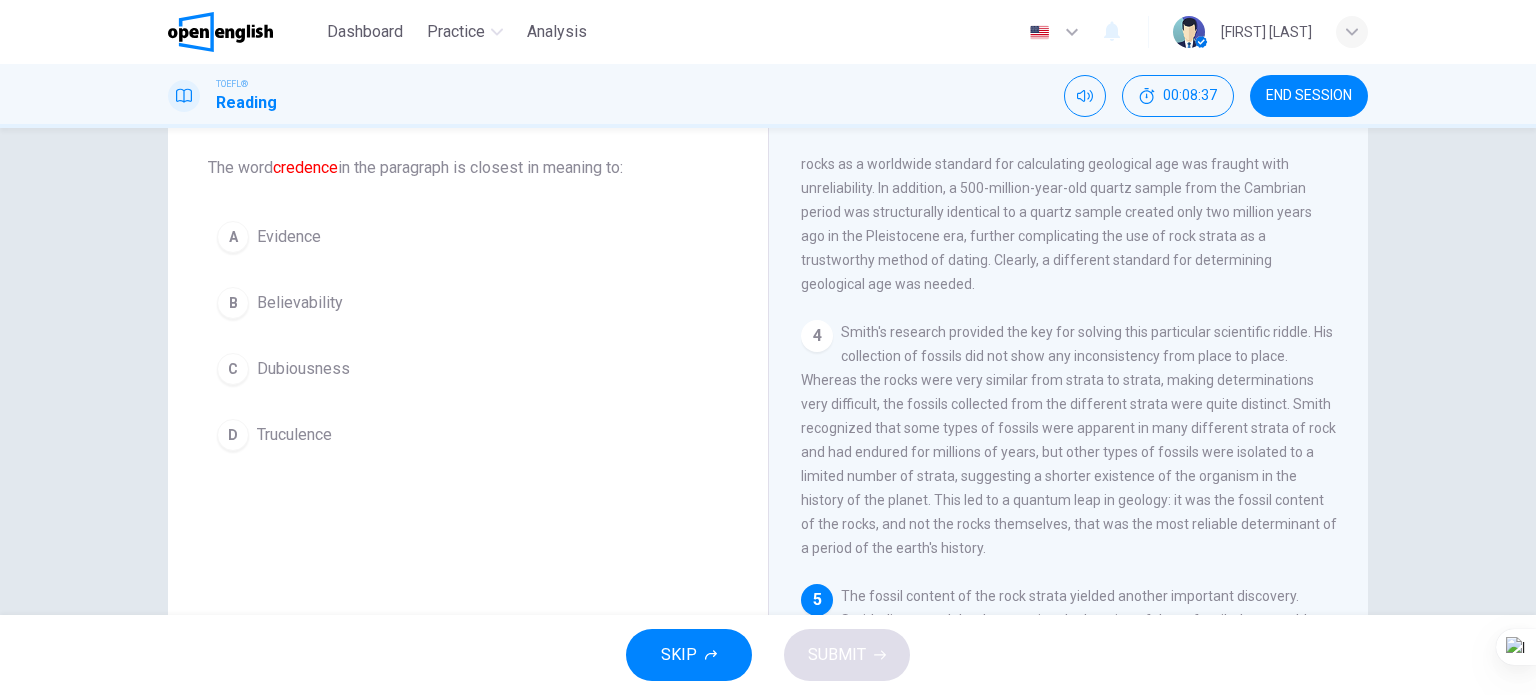 scroll, scrollTop: 859, scrollLeft: 0, axis: vertical 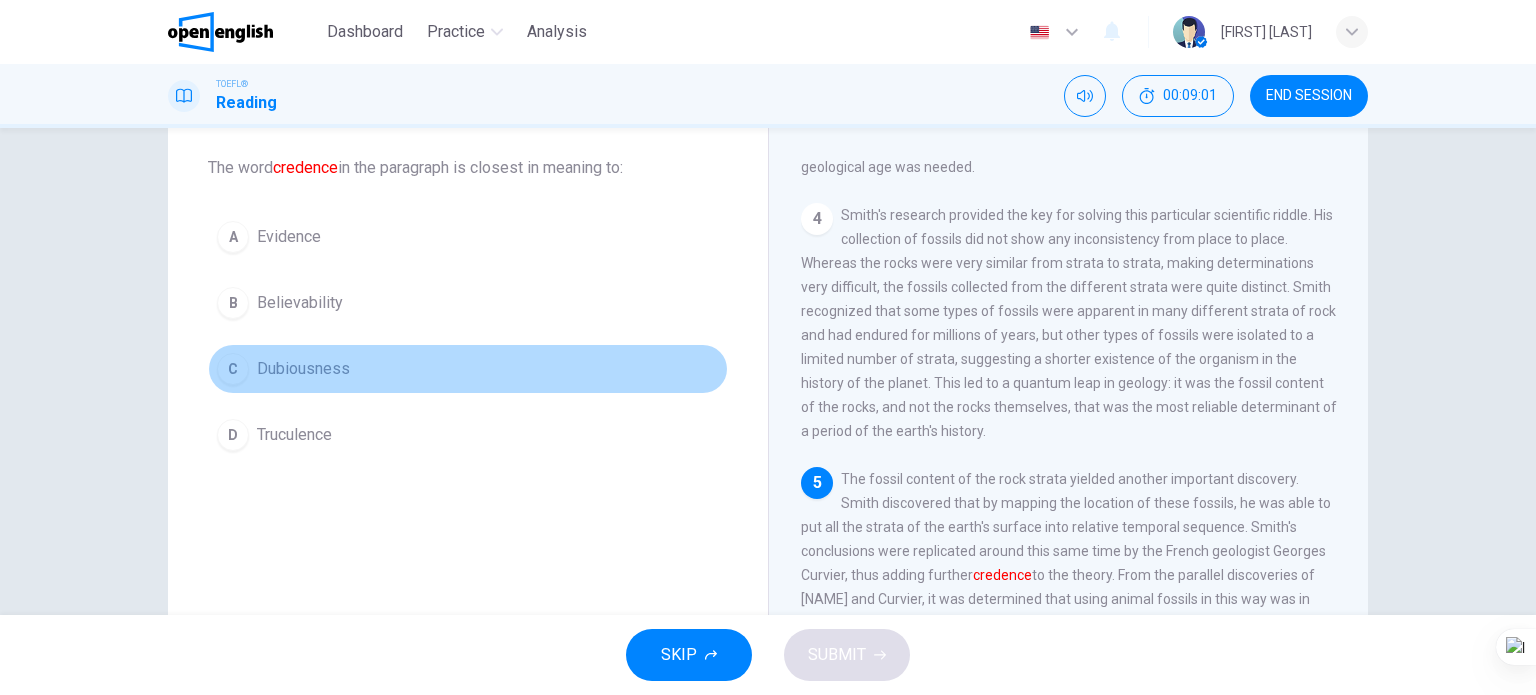 click on "C Dubiousness" at bounding box center [468, 369] 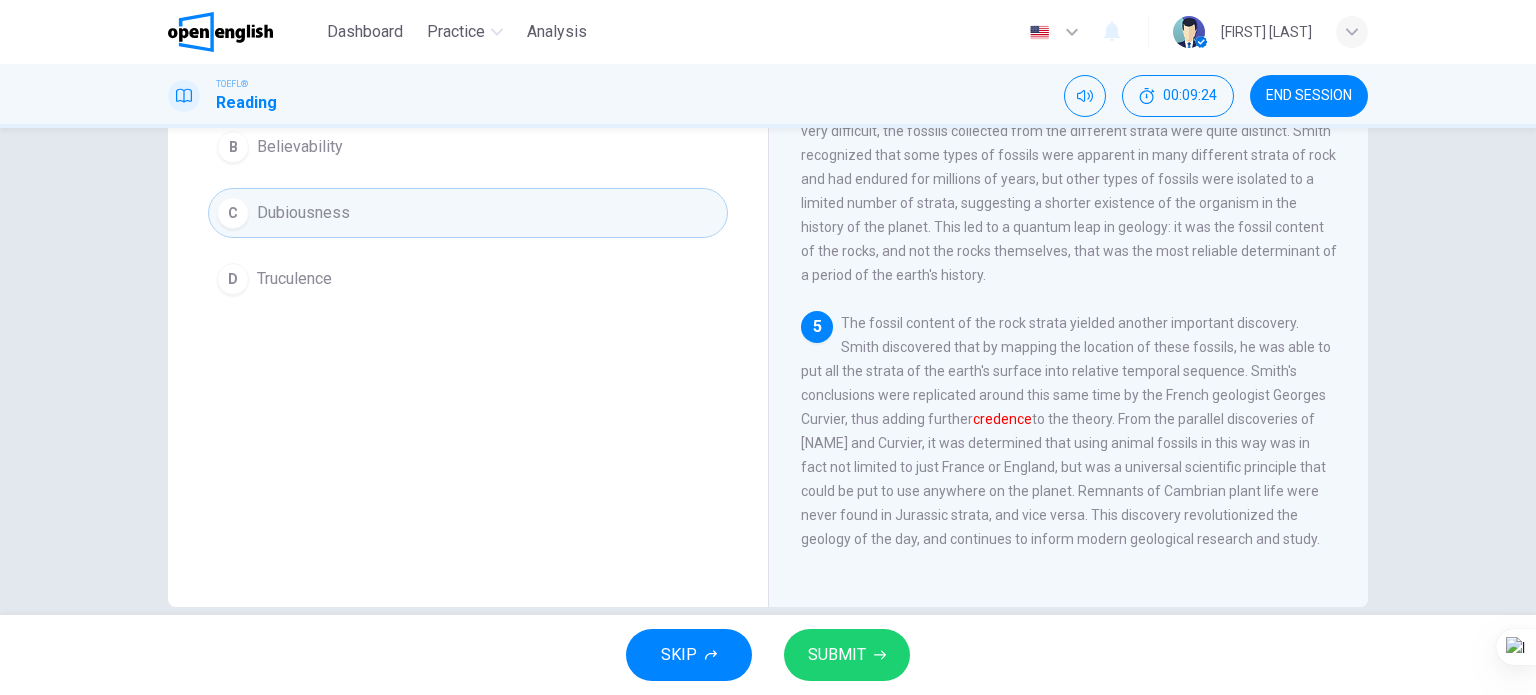 scroll, scrollTop: 288, scrollLeft: 0, axis: vertical 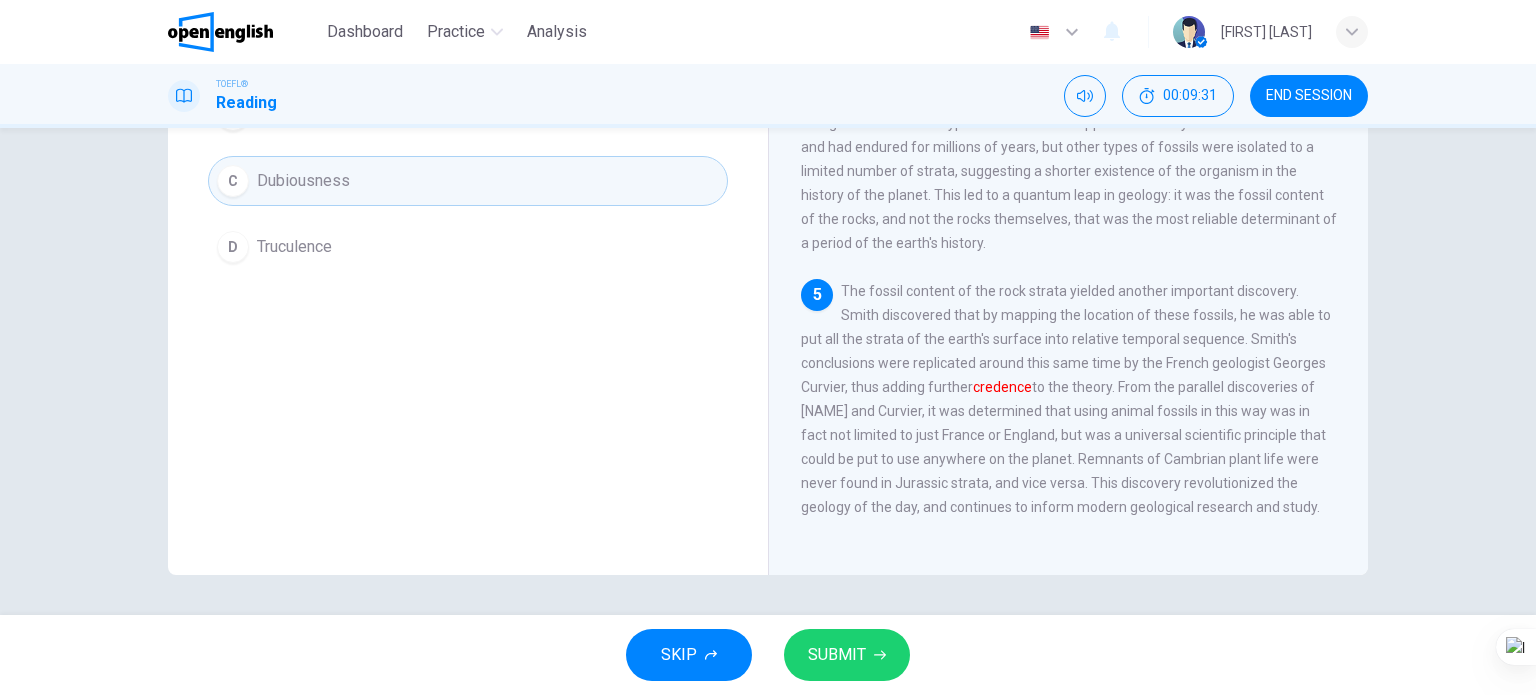 click on "SUBMIT" at bounding box center (837, 655) 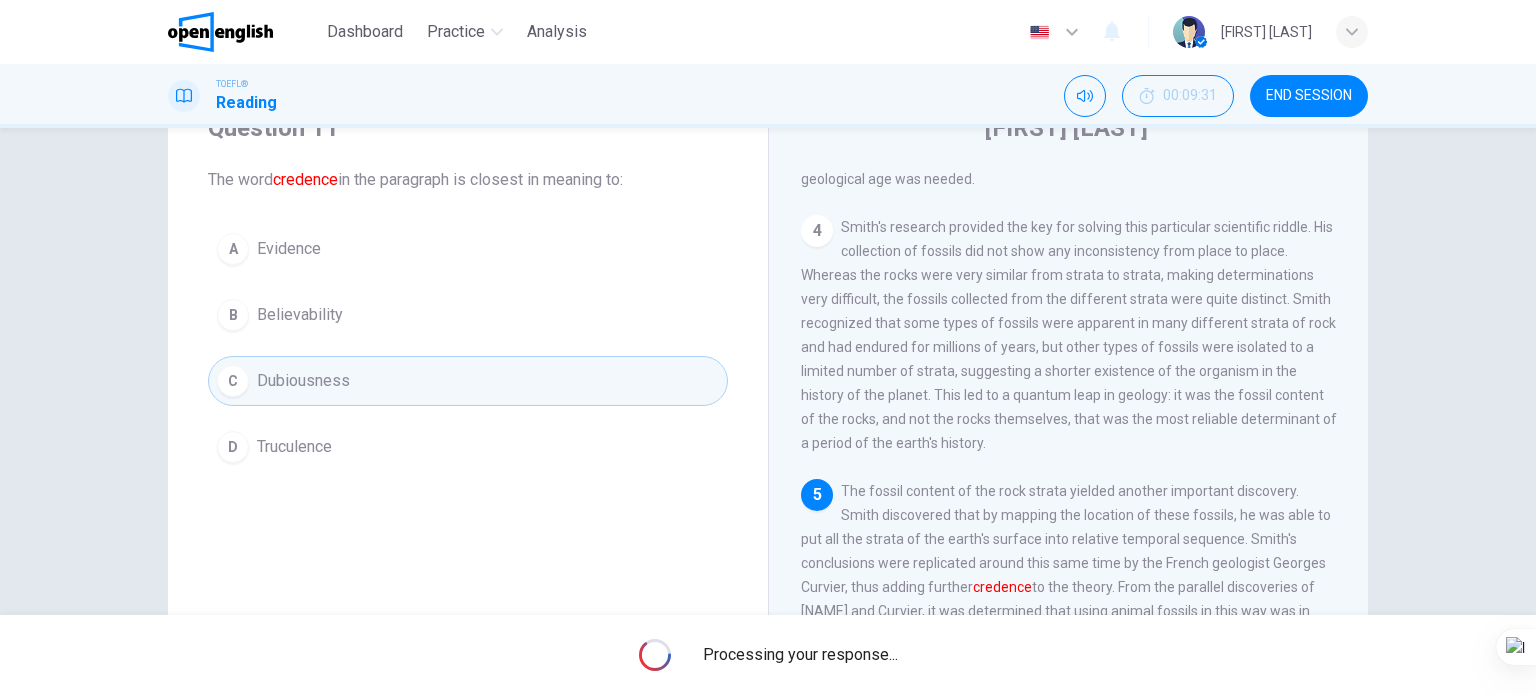 scroll, scrollTop: 88, scrollLeft: 0, axis: vertical 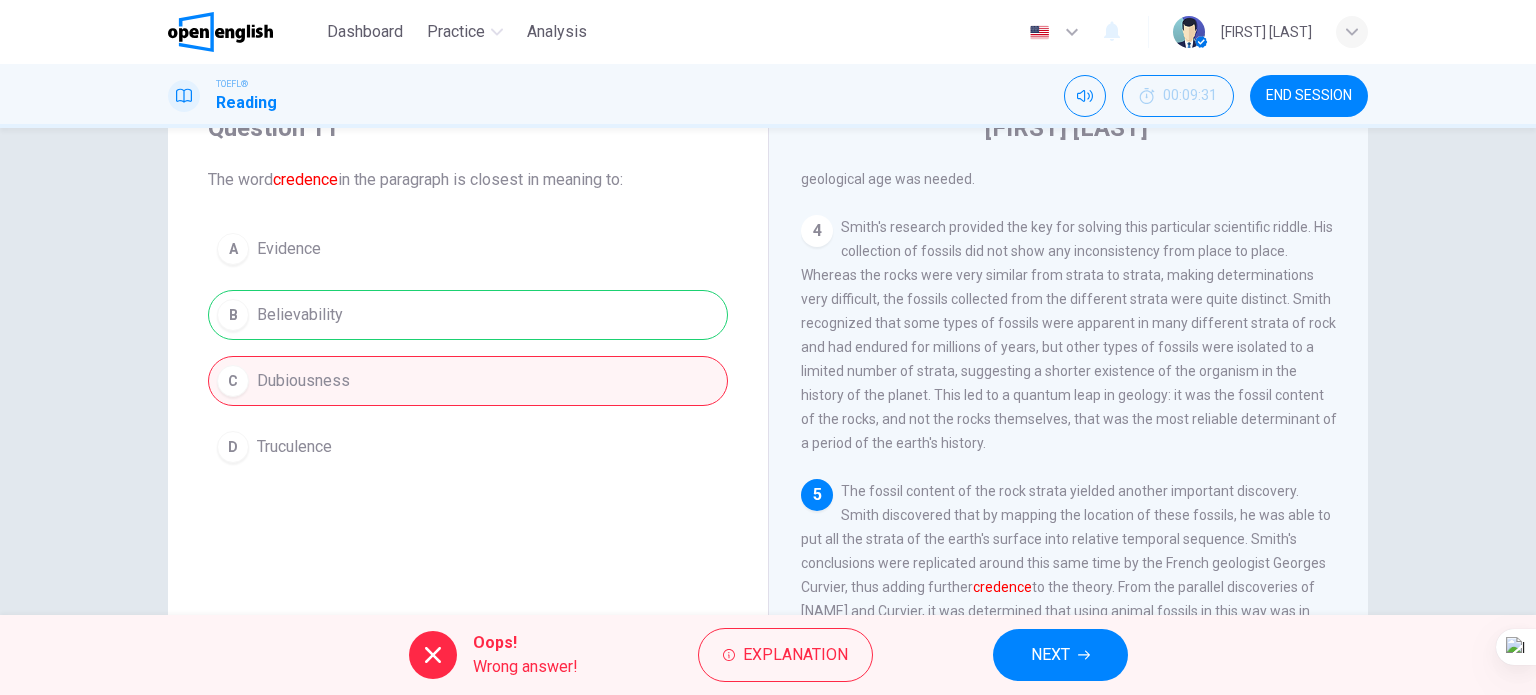 click on "NEXT" at bounding box center (1060, 655) 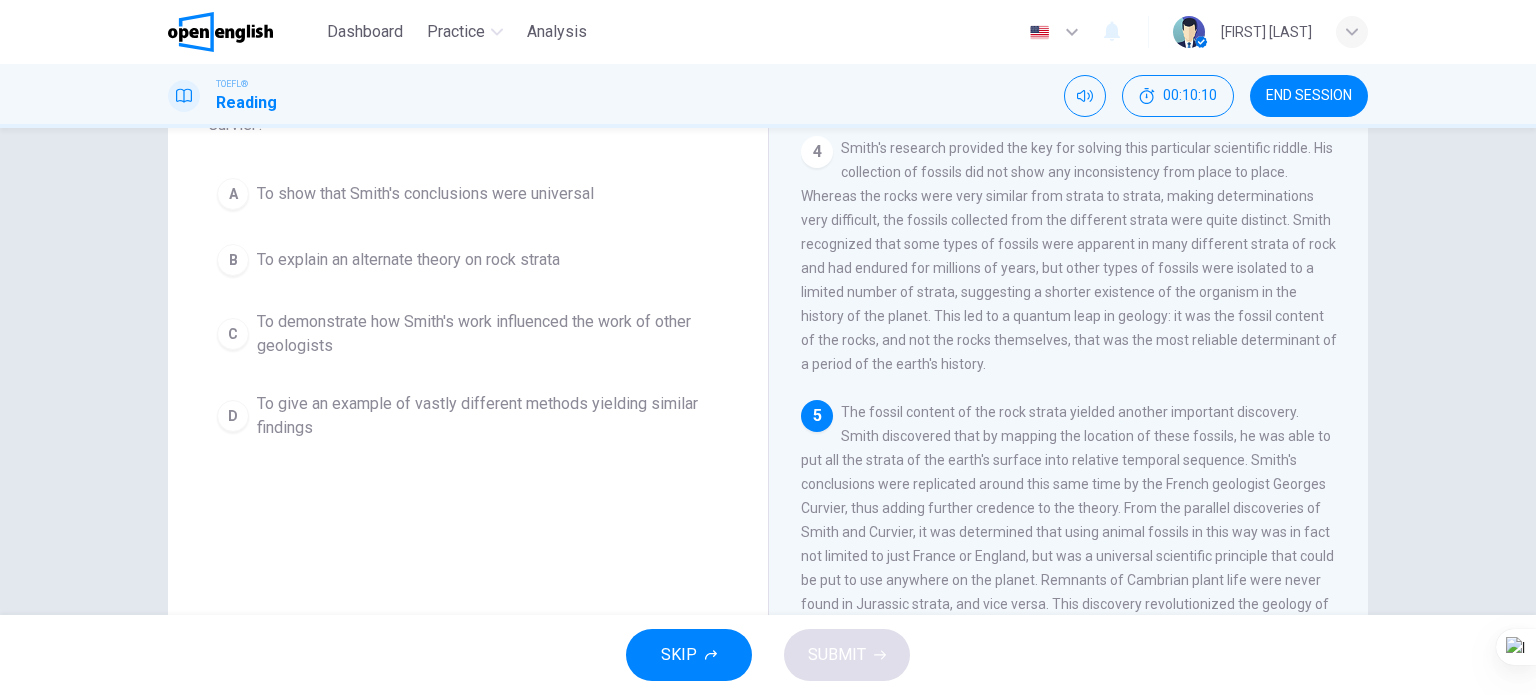 scroll, scrollTop: 88, scrollLeft: 0, axis: vertical 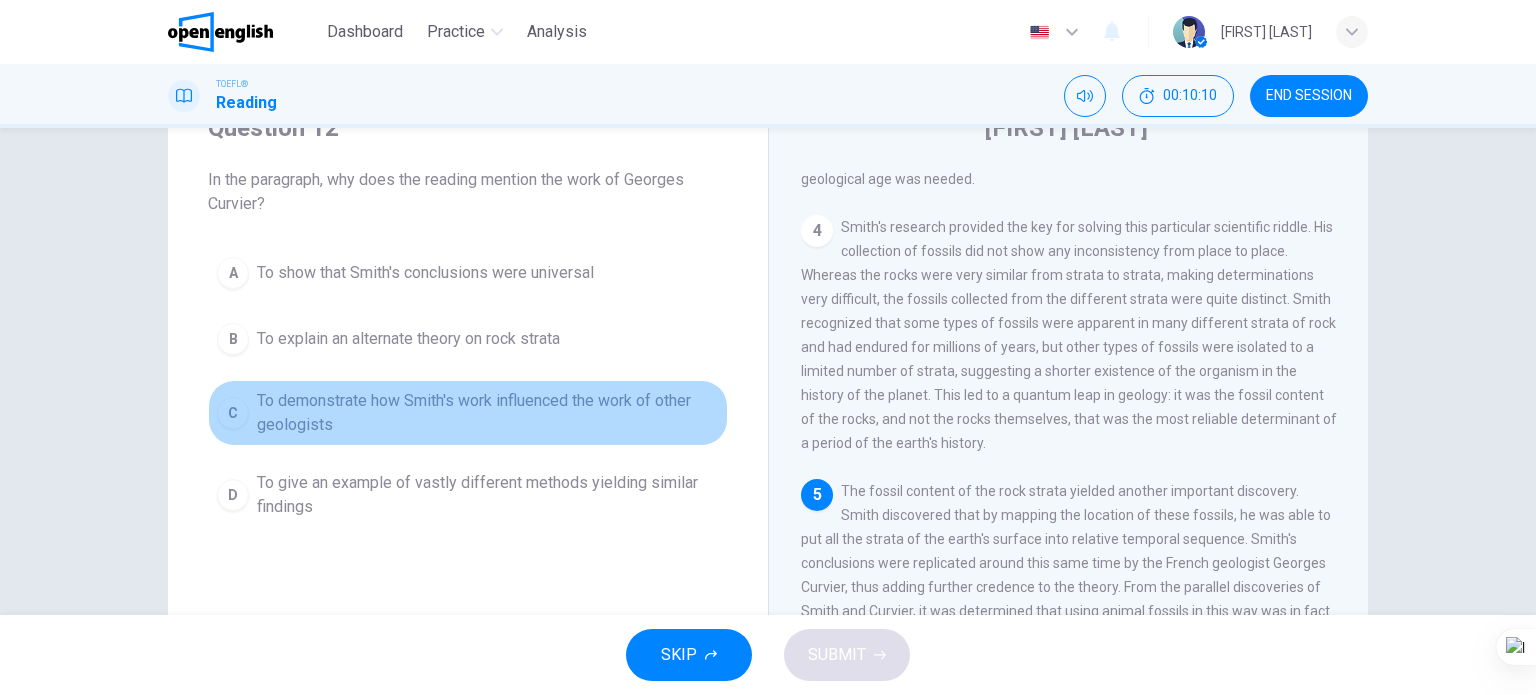 click on "To demonstrate how Smith's work influenced the work of other geologists" at bounding box center [488, 413] 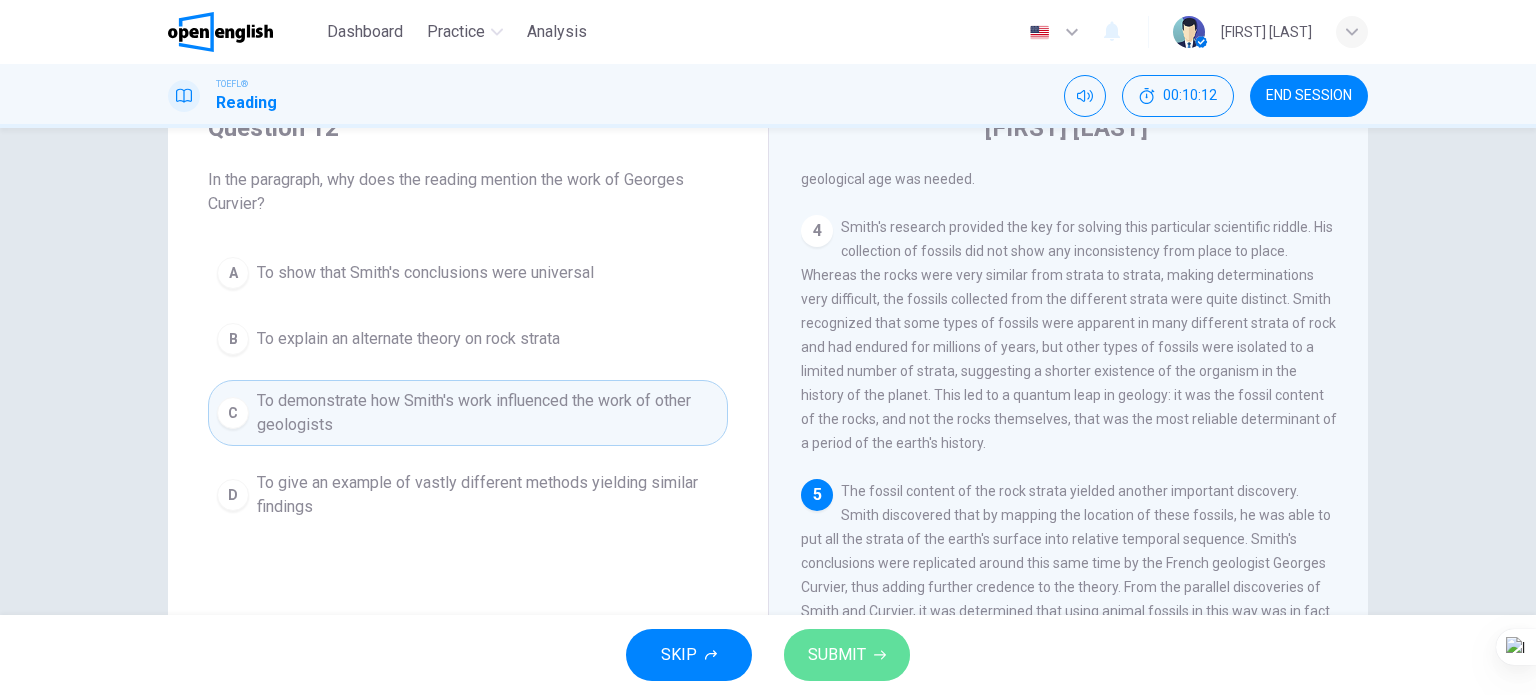 click on "SUBMIT" at bounding box center [847, 655] 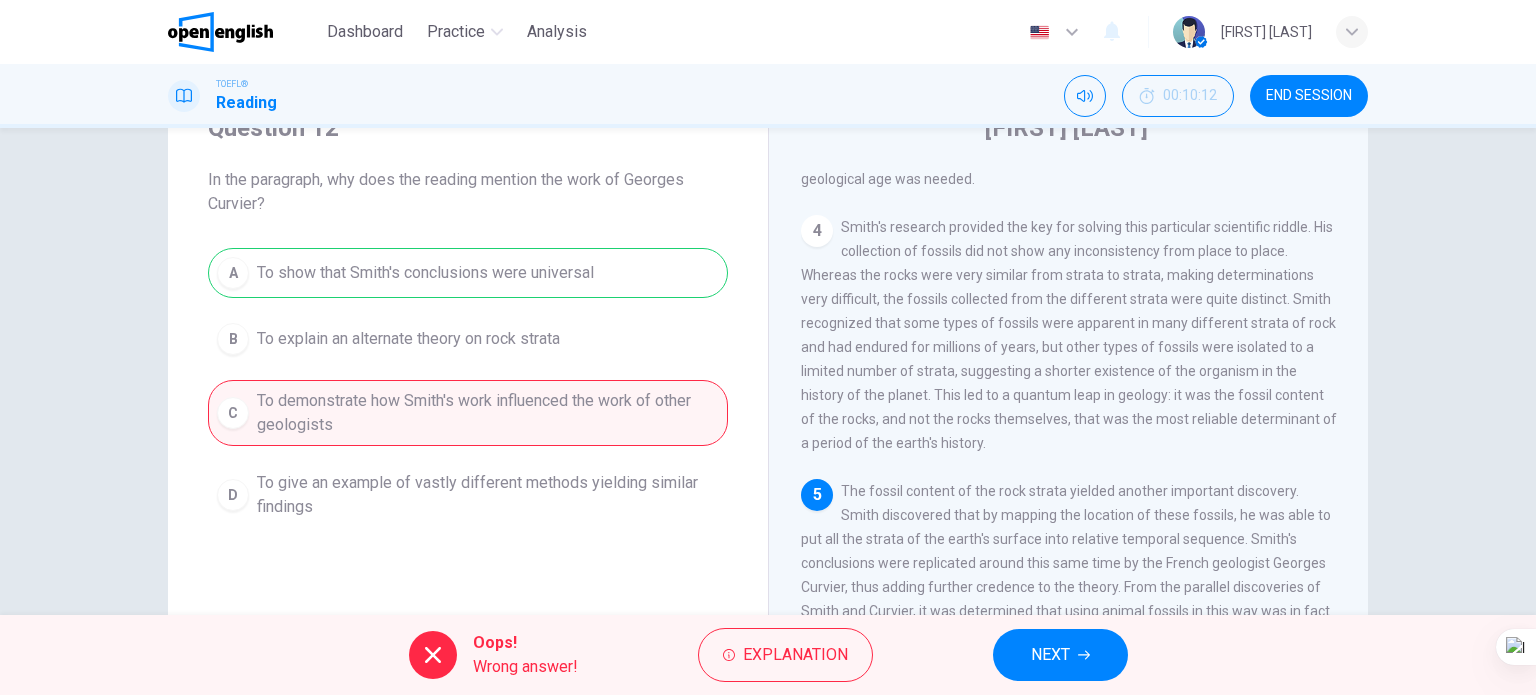 click on "NEXT" at bounding box center (1050, 655) 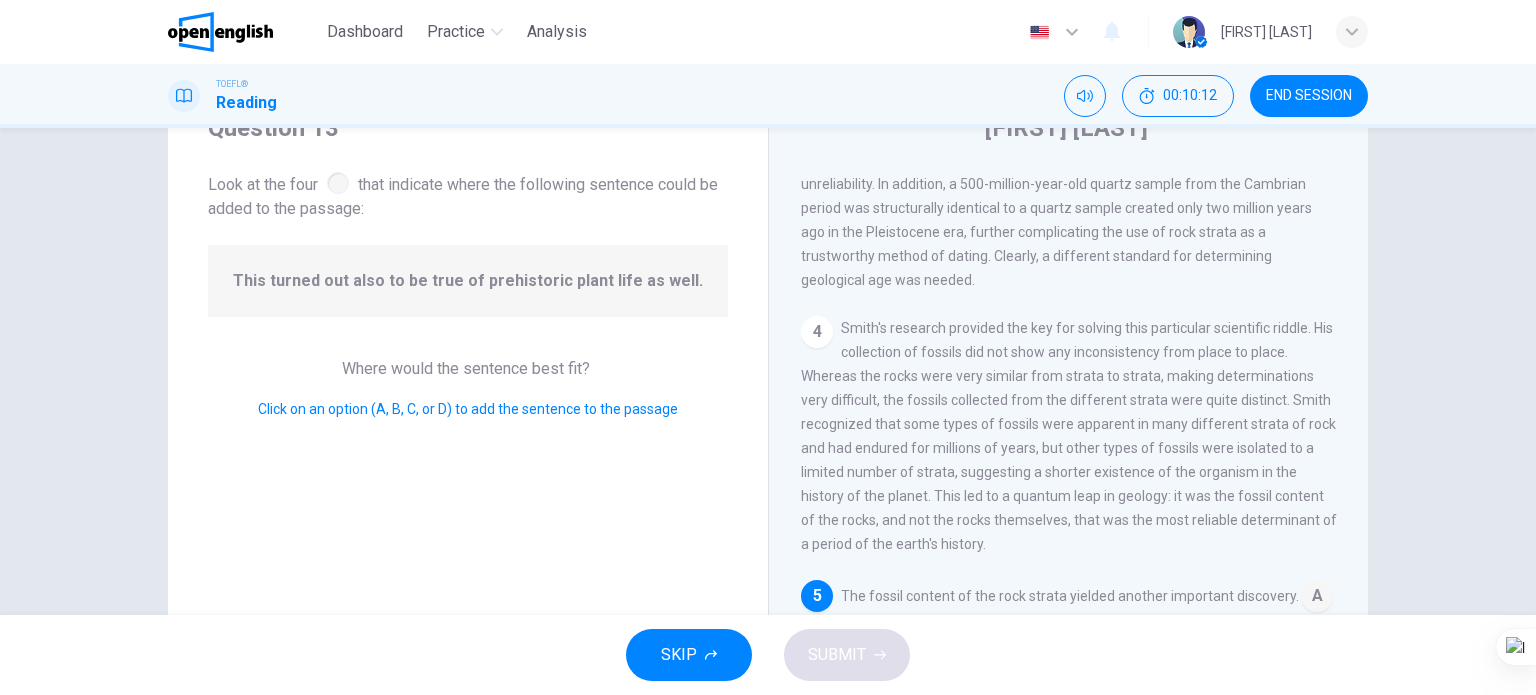 scroll, scrollTop: 907, scrollLeft: 0, axis: vertical 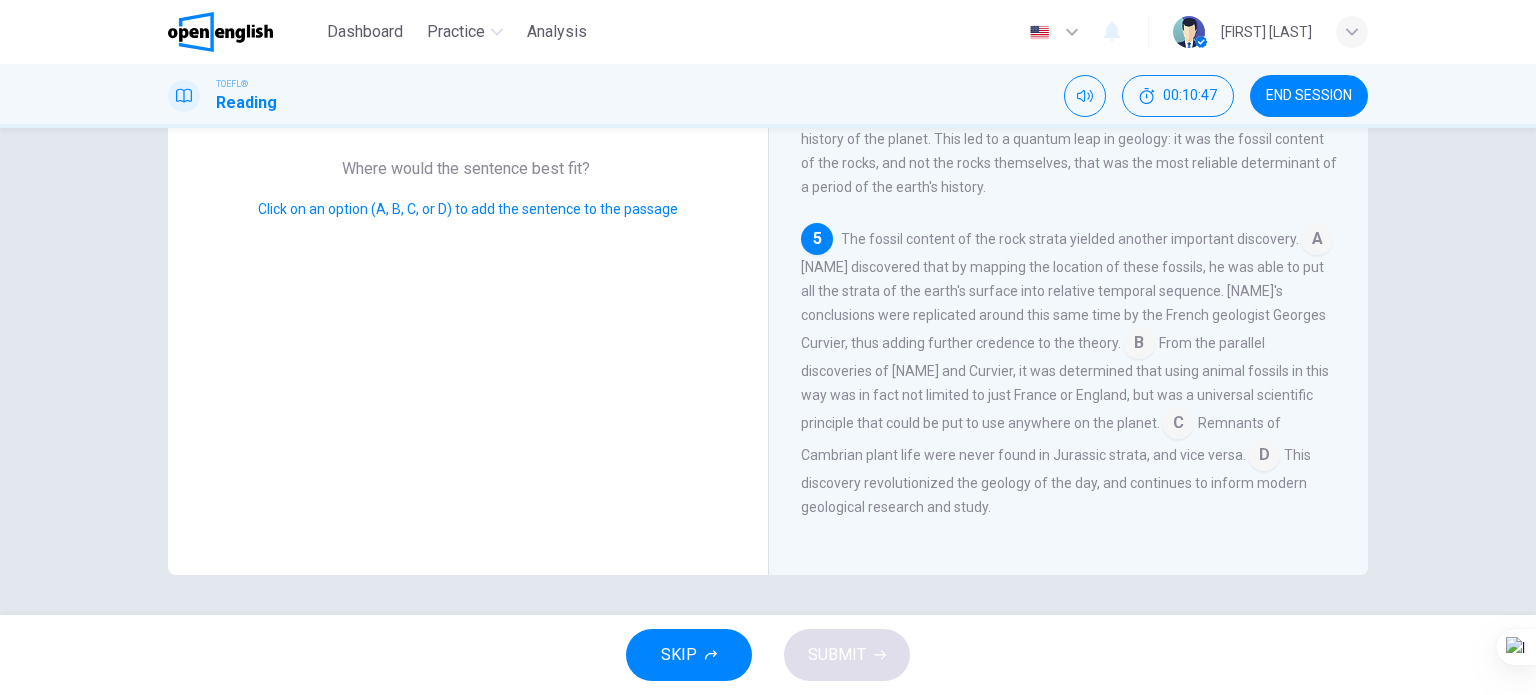 click at bounding box center (1264, 457) 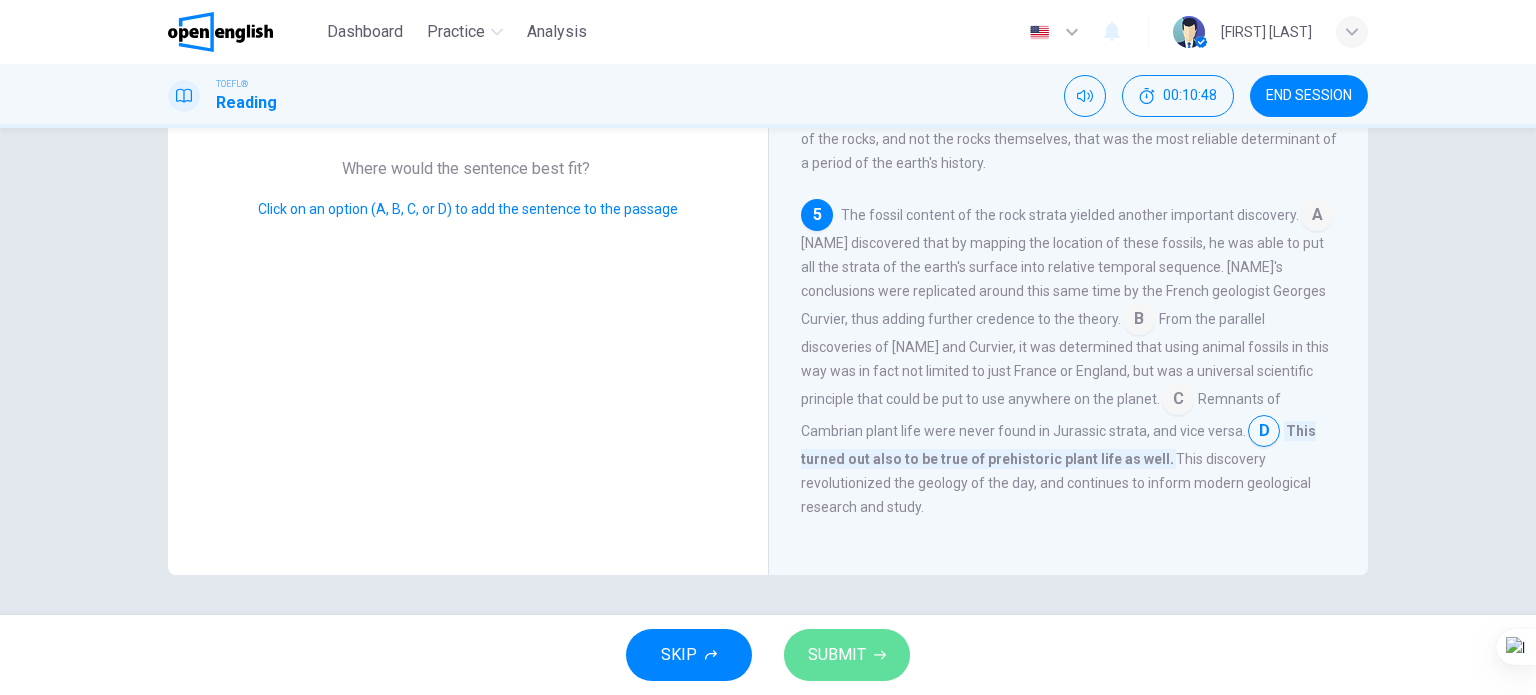 click 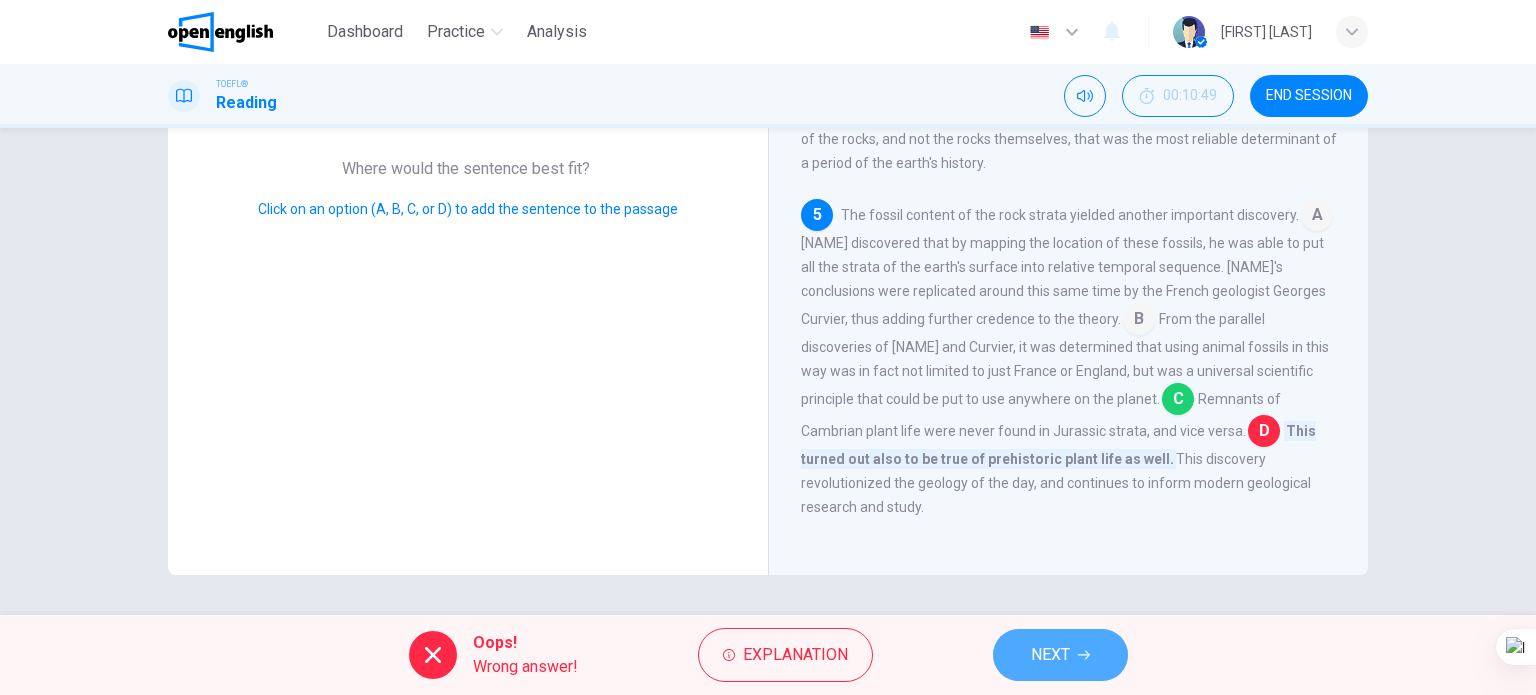 drag, startPoint x: 1015, startPoint y: 649, endPoint x: 1000, endPoint y: 633, distance: 21.931713 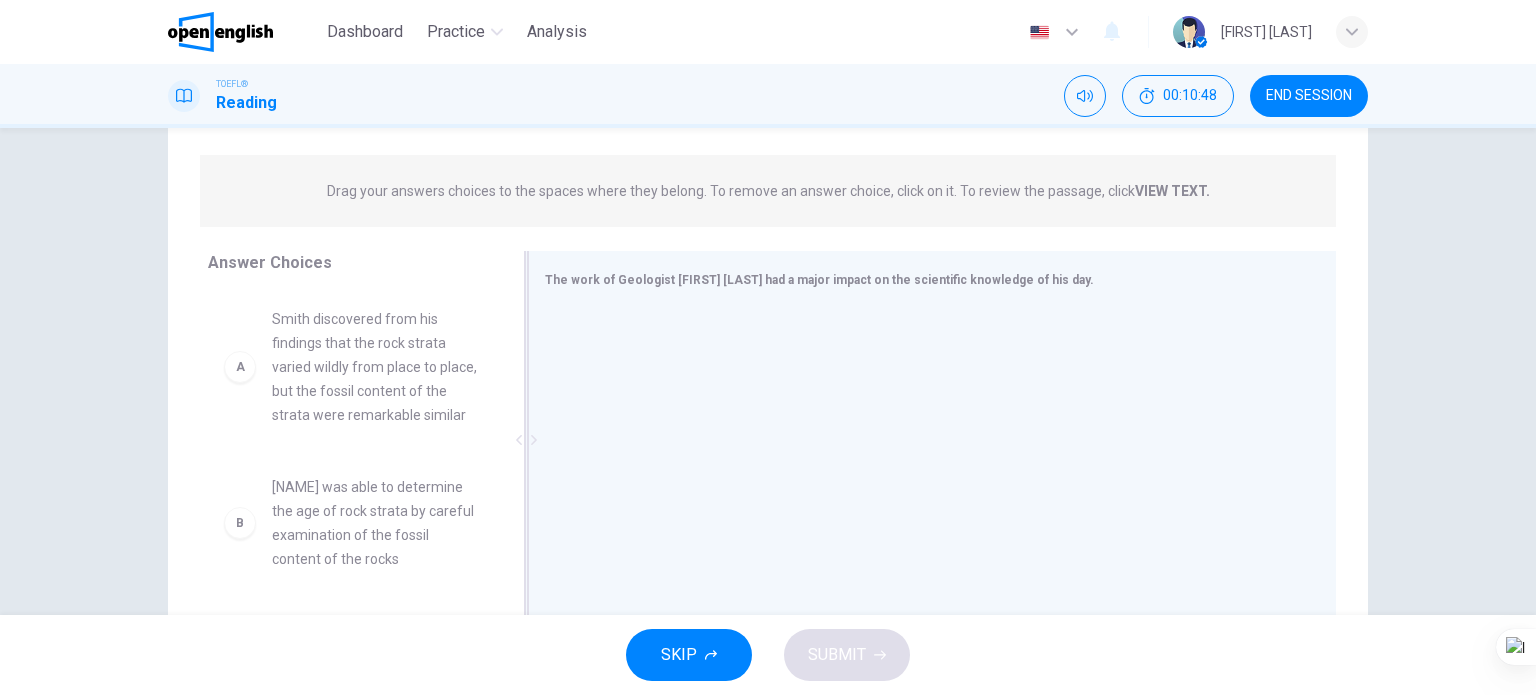 scroll, scrollTop: 188, scrollLeft: 0, axis: vertical 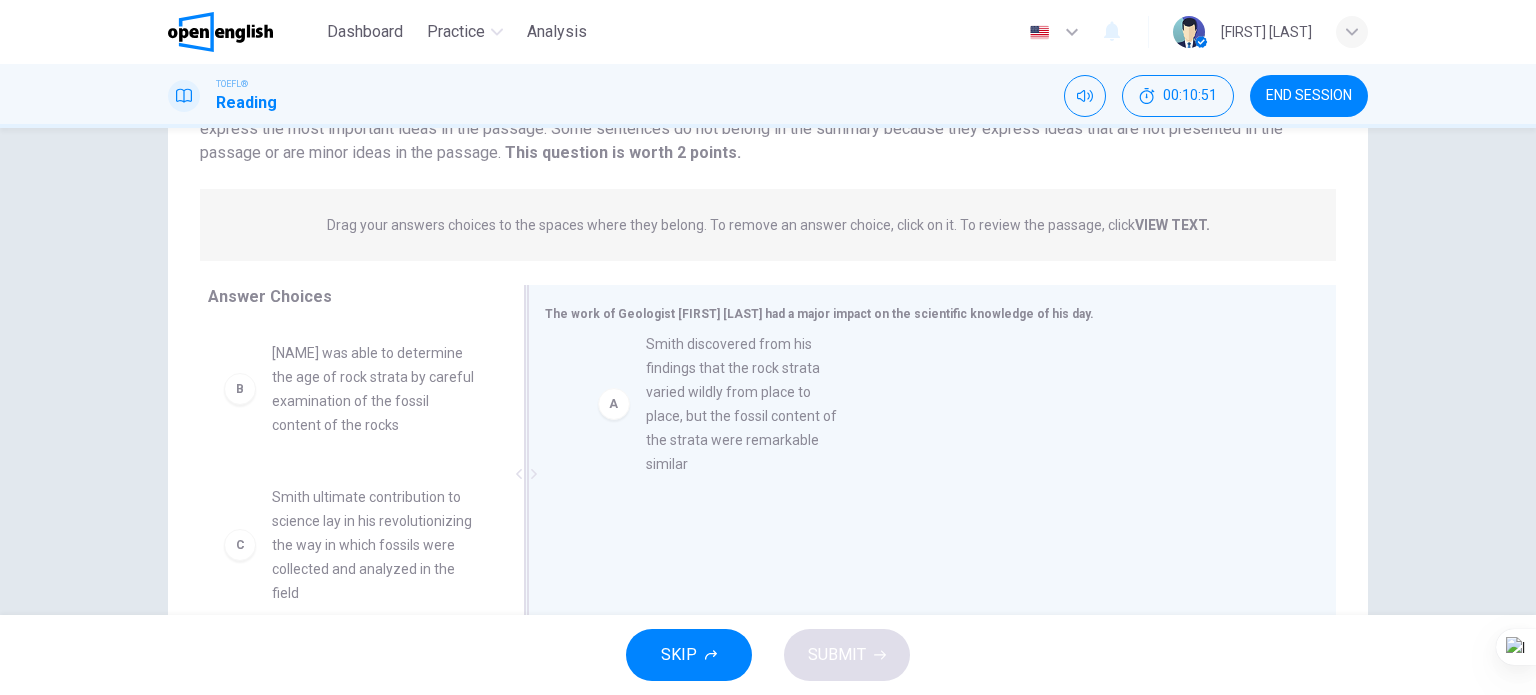 drag, startPoint x: 277, startPoint y: 423, endPoint x: 687, endPoint y: 402, distance: 410.53745 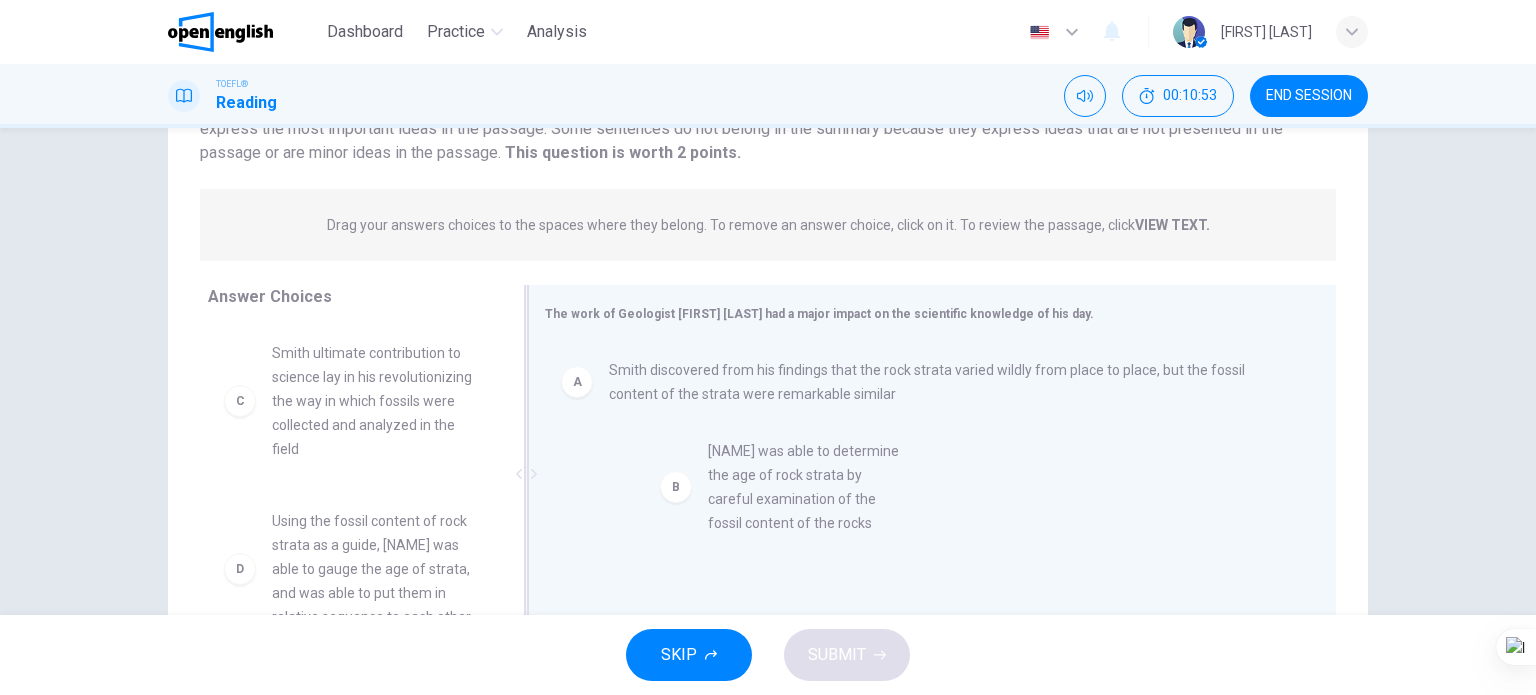 drag, startPoint x: 413, startPoint y: 415, endPoint x: 858, endPoint y: 519, distance: 456.99124 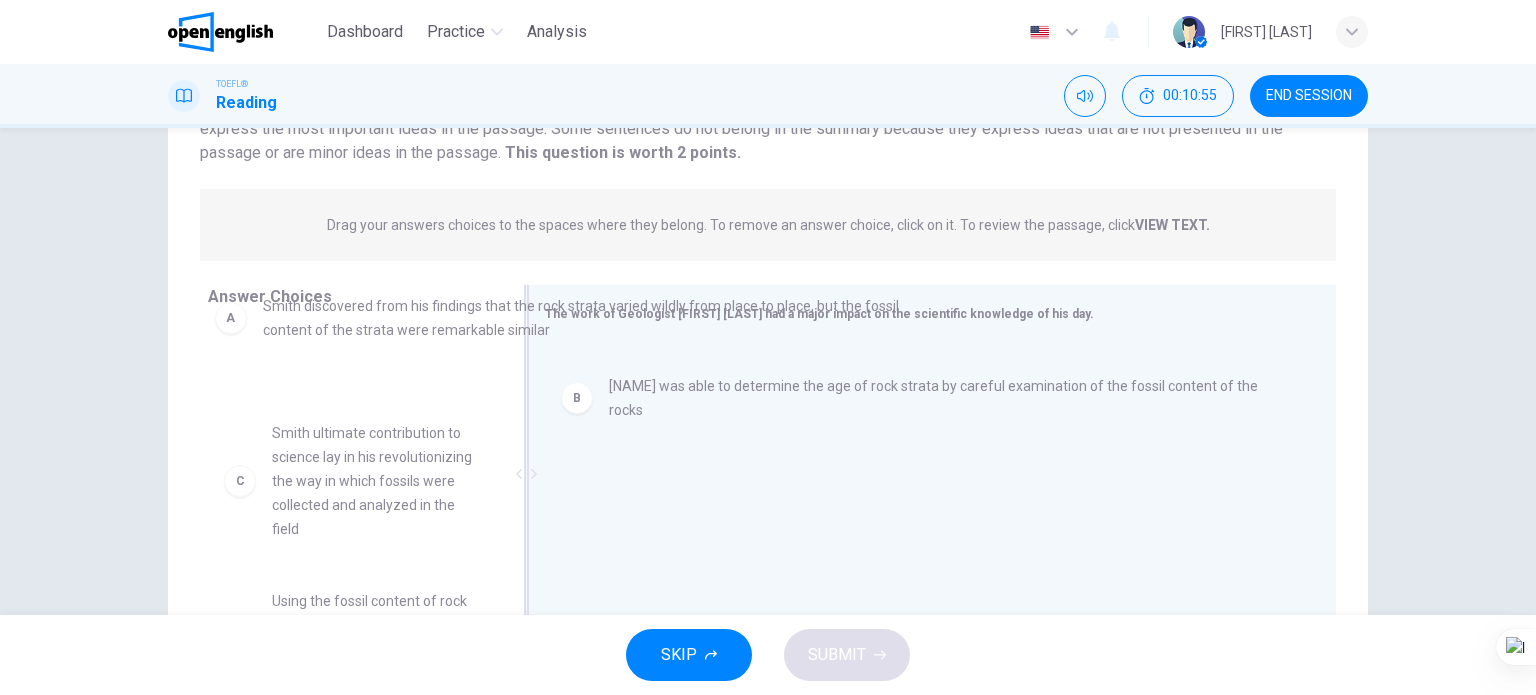 drag, startPoint x: 851, startPoint y: 371, endPoint x: 486, endPoint y: 314, distance: 369.4239 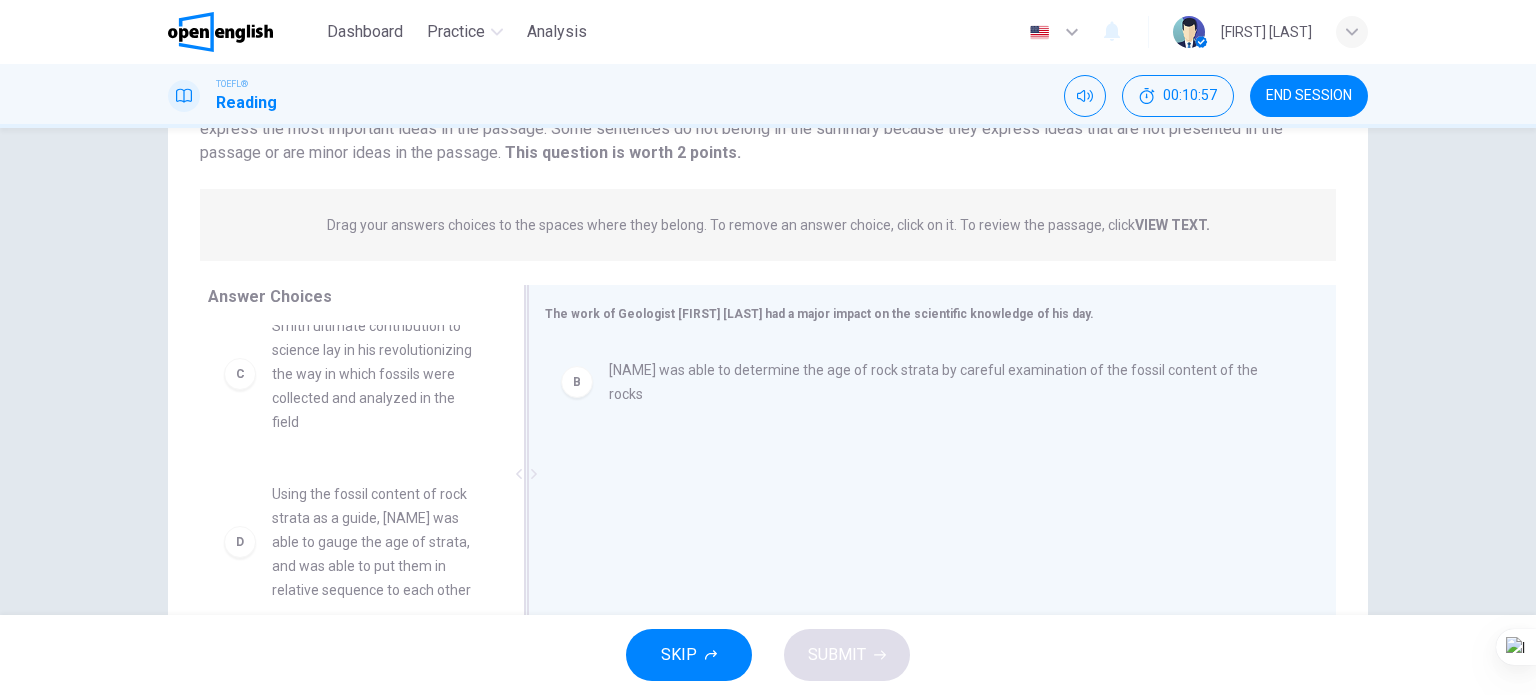 scroll, scrollTop: 200, scrollLeft: 0, axis: vertical 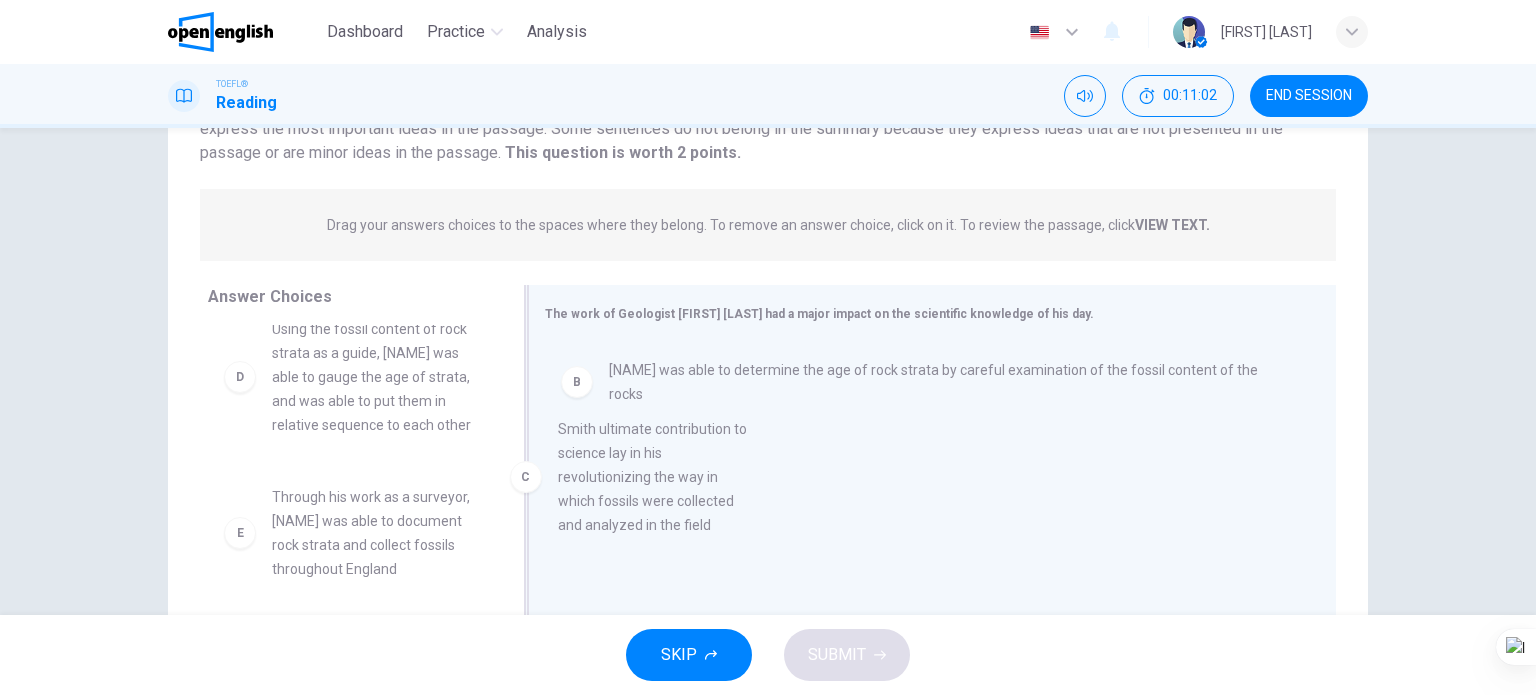 drag, startPoint x: 433, startPoint y: 386, endPoint x: 739, endPoint y: 462, distance: 315.2967 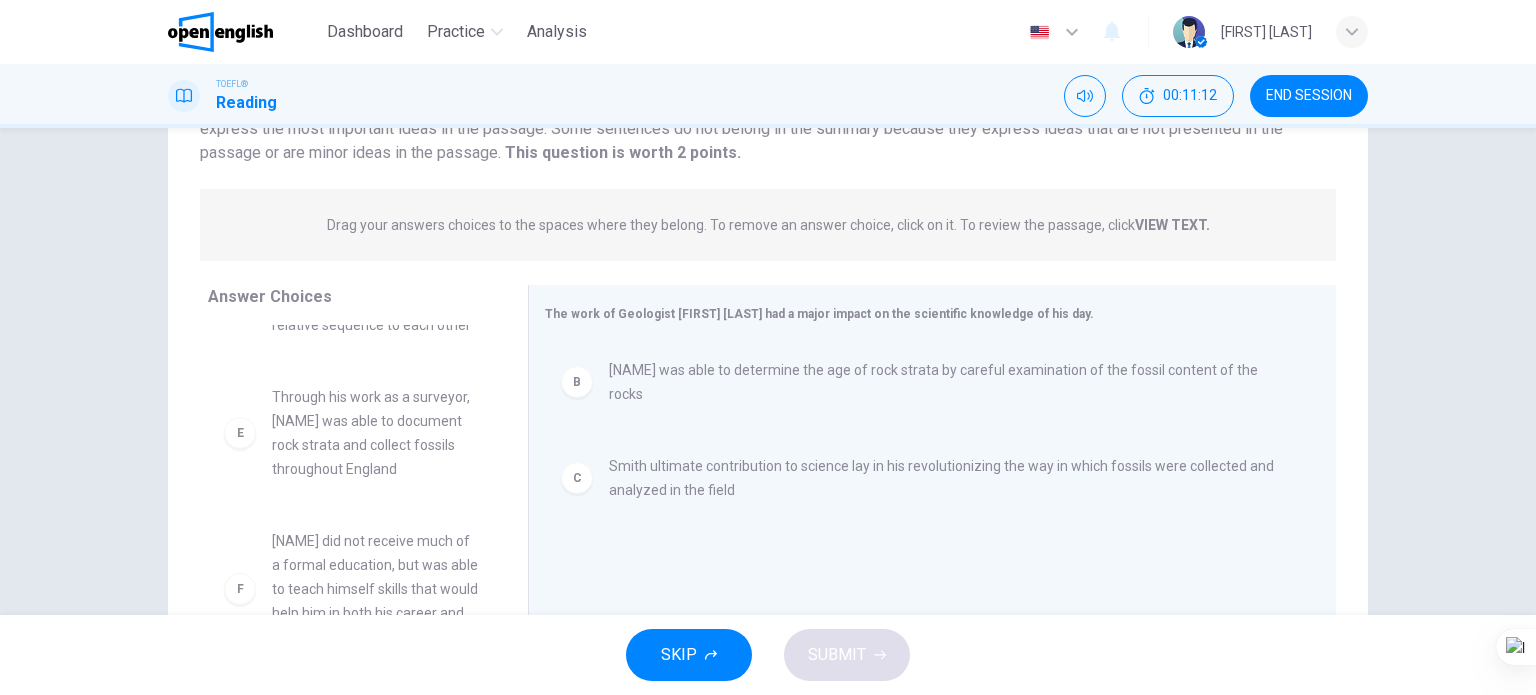 scroll, scrollTop: 372, scrollLeft: 0, axis: vertical 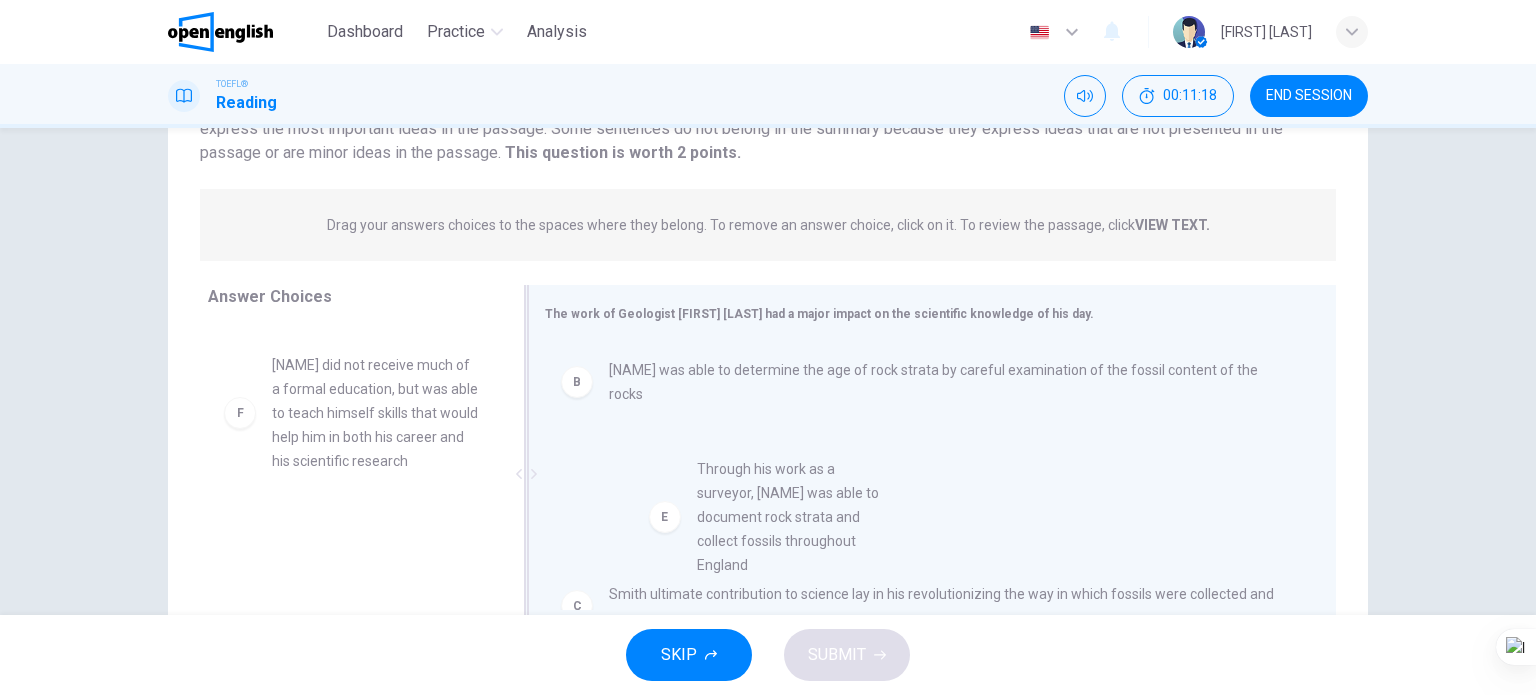 drag, startPoint x: 369, startPoint y: 419, endPoint x: 820, endPoint y: 544, distance: 468.00214 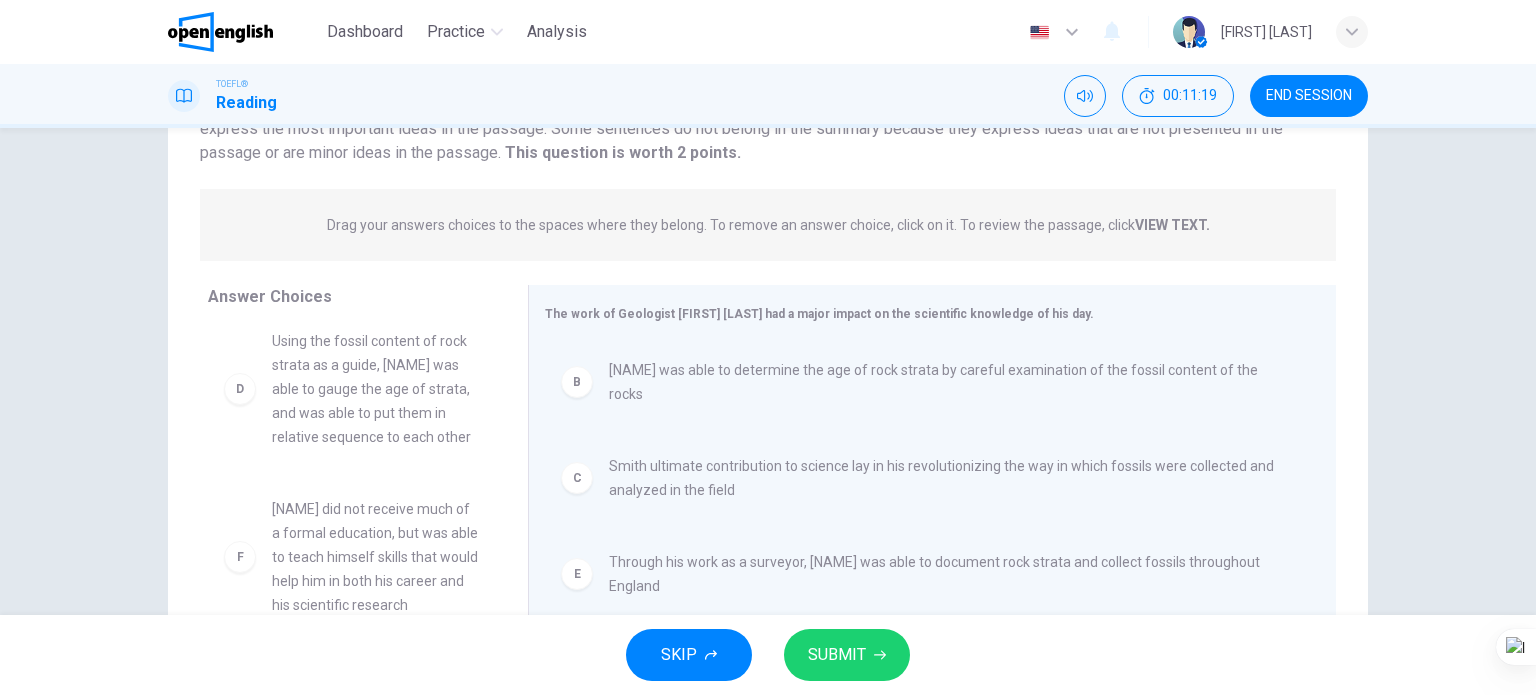scroll, scrollTop: 228, scrollLeft: 0, axis: vertical 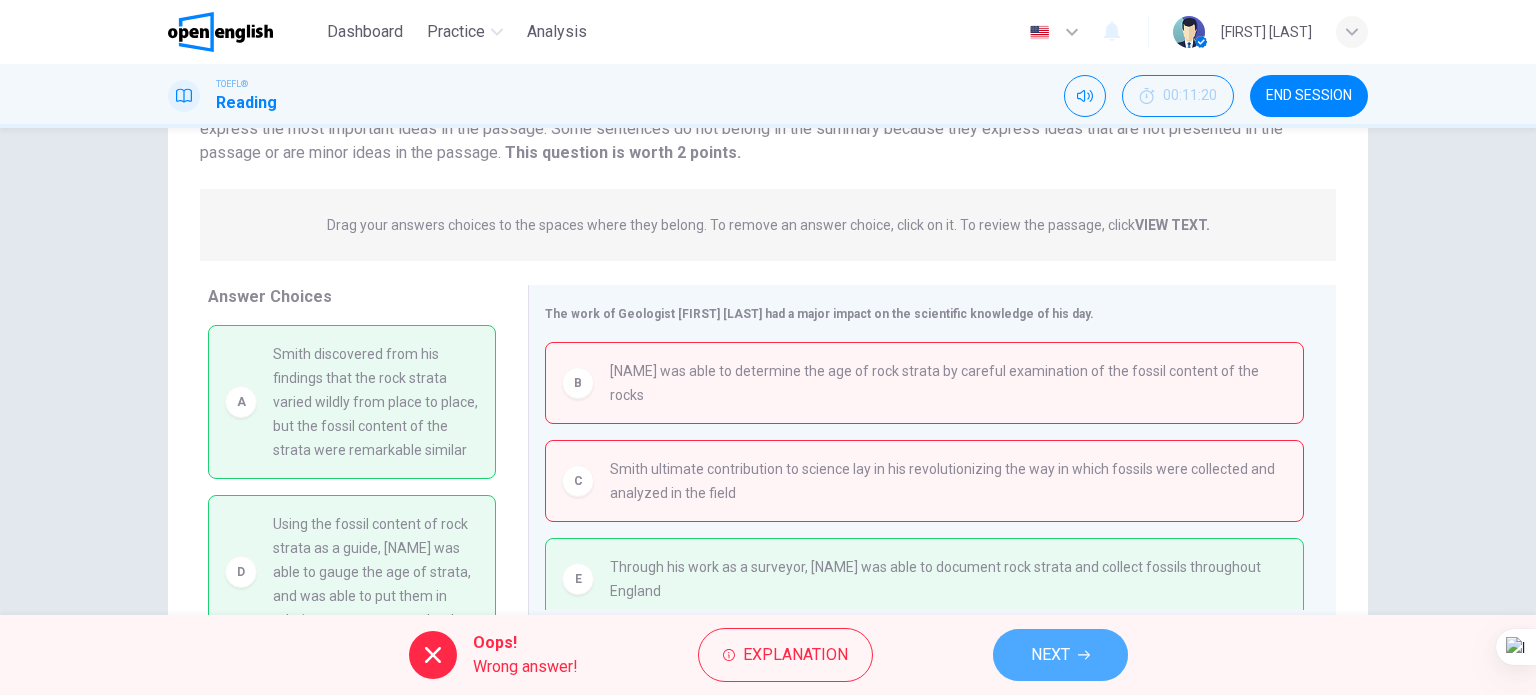 click on "NEXT" at bounding box center (1060, 655) 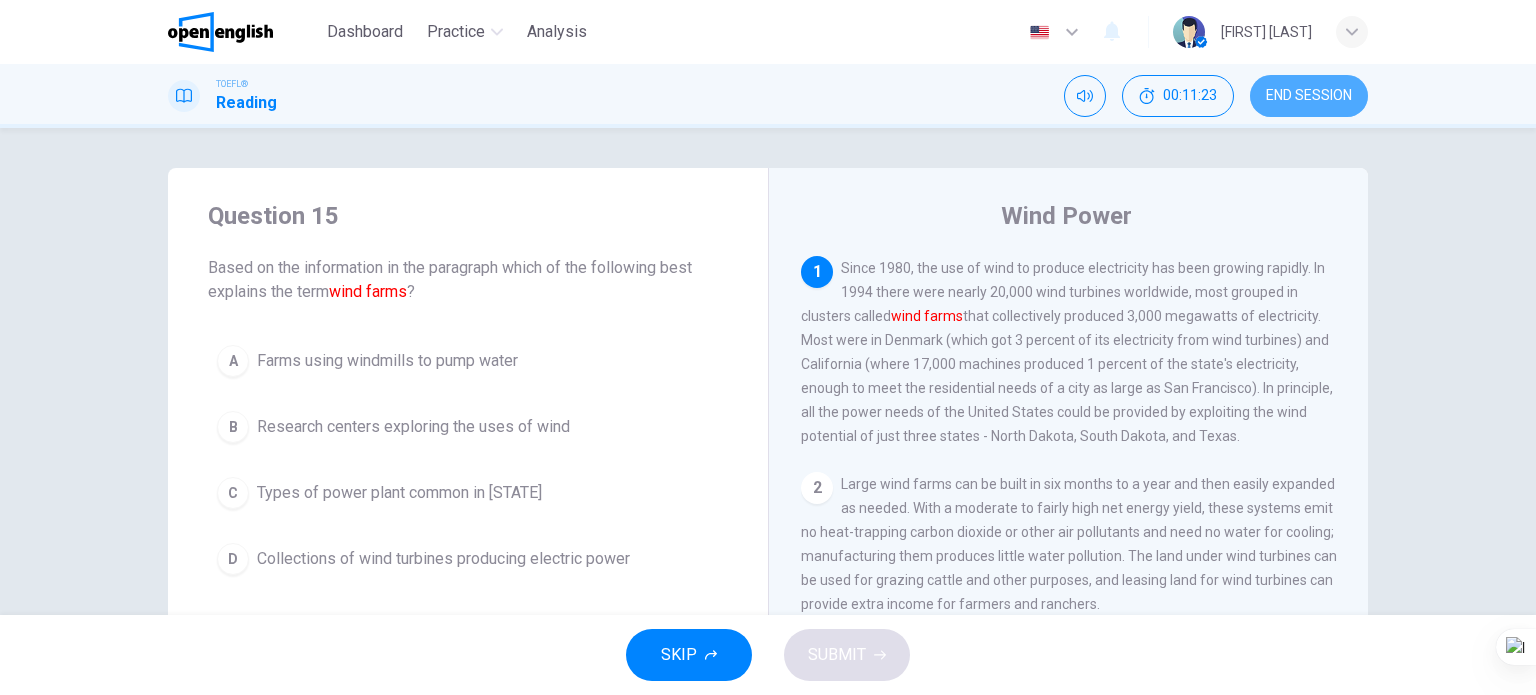 drag, startPoint x: 1341, startPoint y: 95, endPoint x: 832, endPoint y: 91, distance: 509.01572 